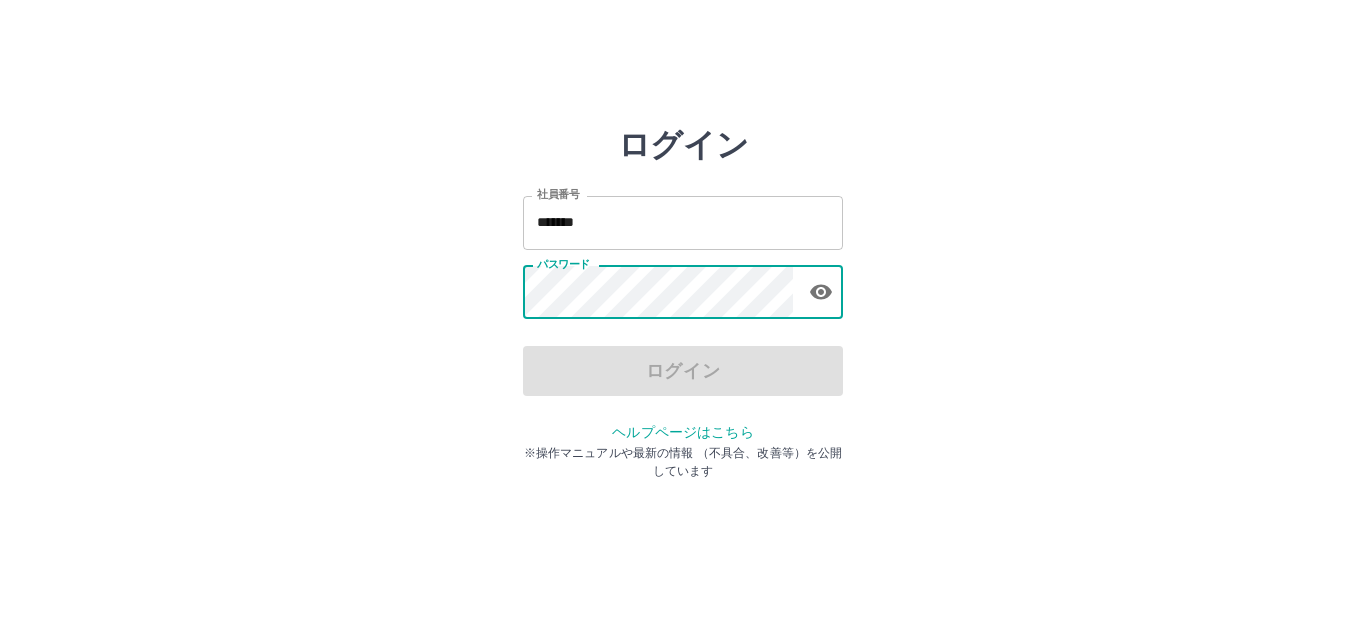 scroll, scrollTop: 0, scrollLeft: 0, axis: both 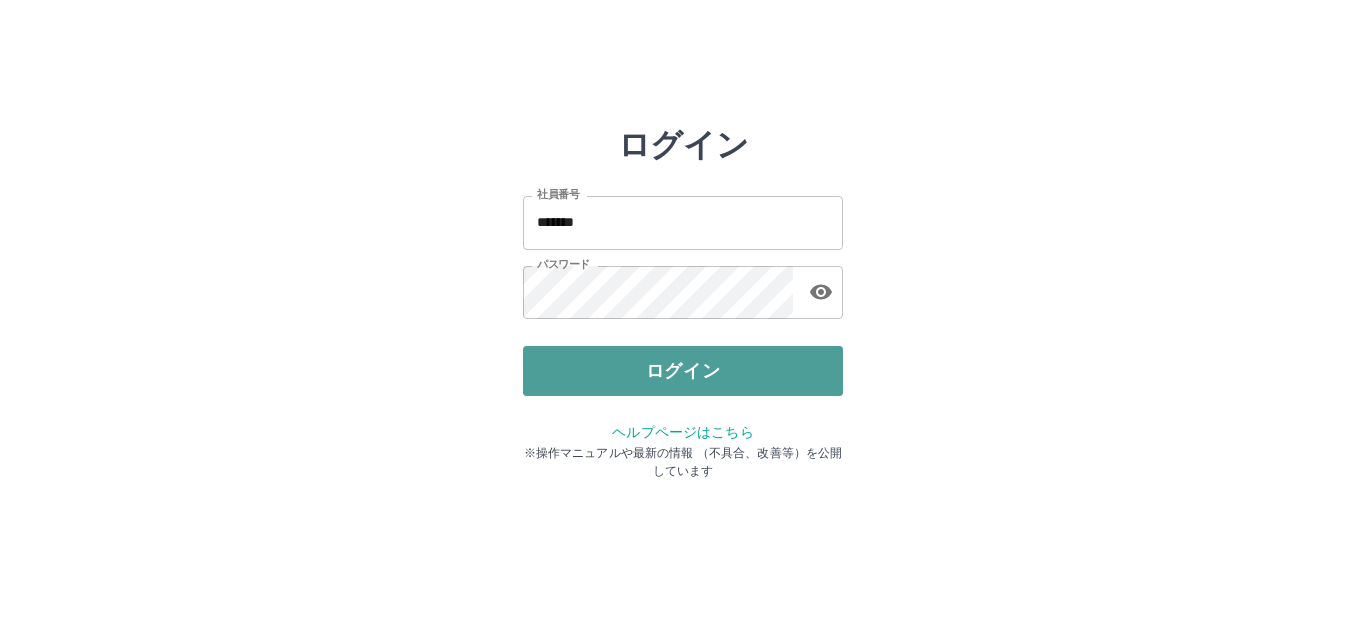 click on "ログイン" at bounding box center (683, 371) 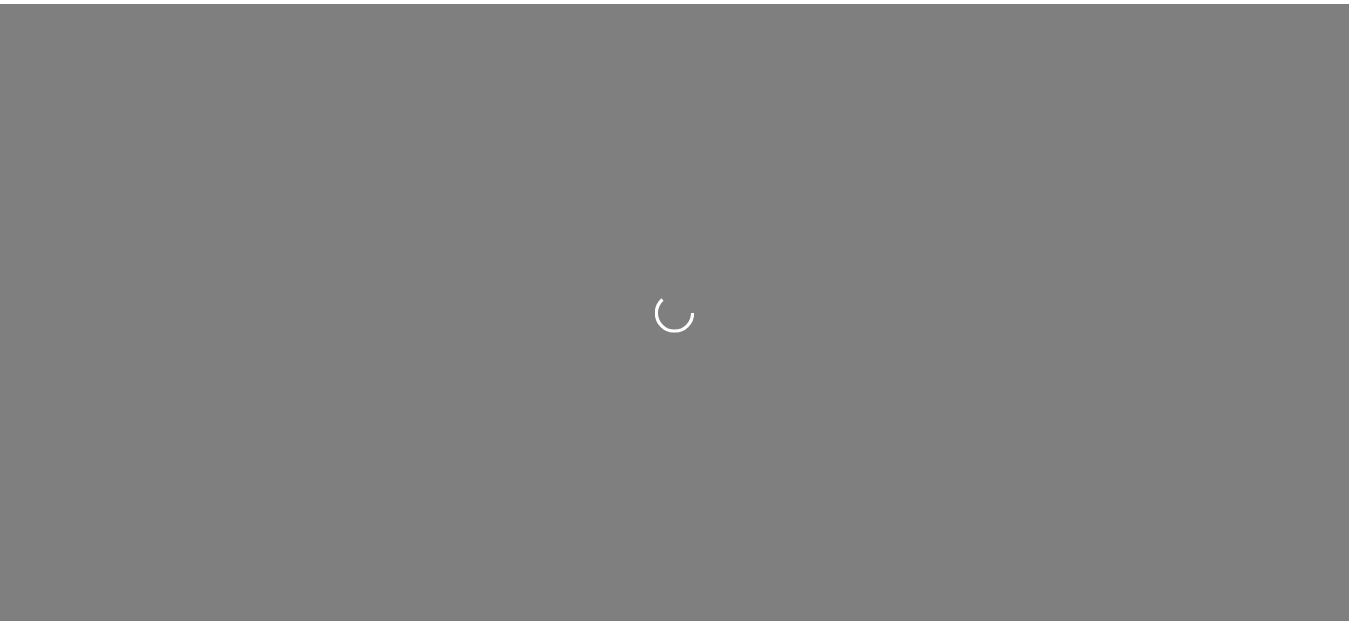 scroll, scrollTop: 0, scrollLeft: 0, axis: both 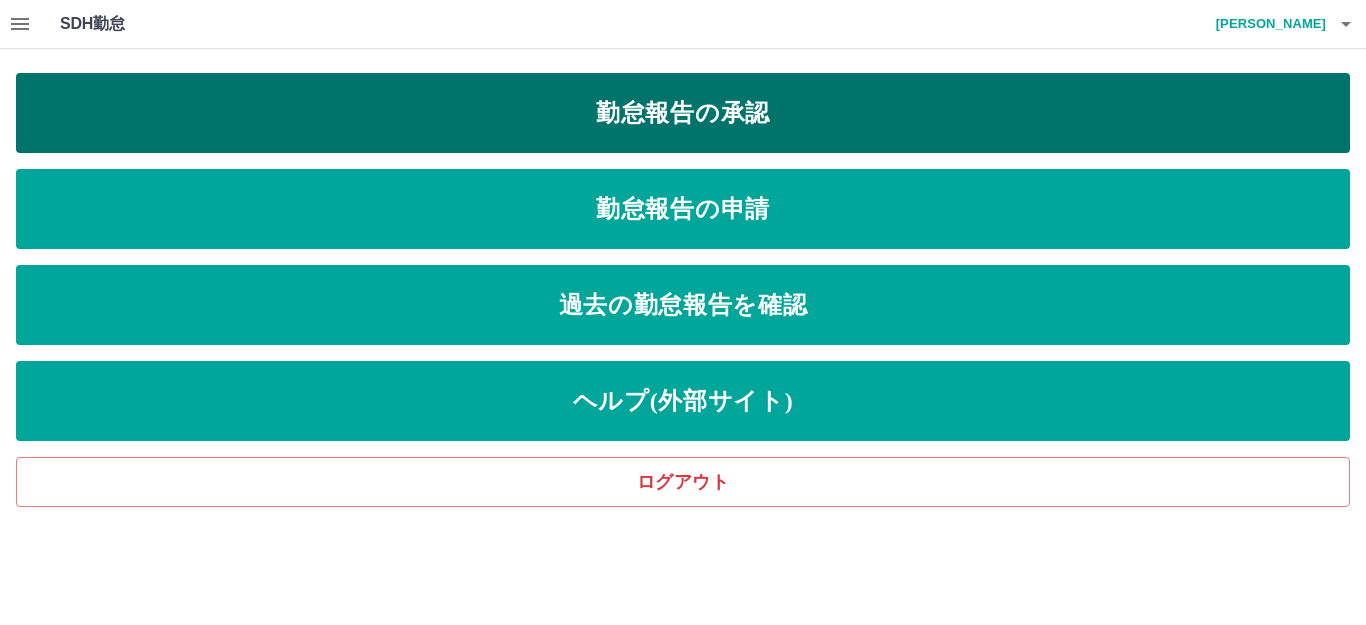 click on "勤怠報告の承認" at bounding box center (683, 113) 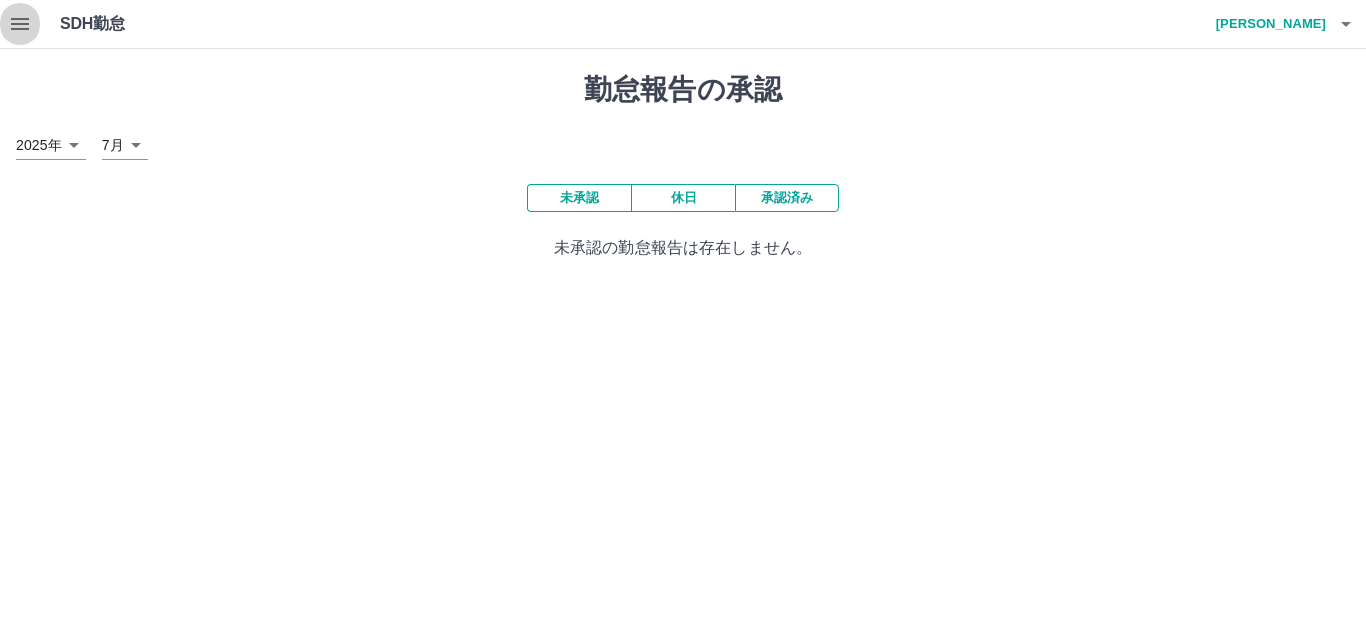 click at bounding box center [20, 24] 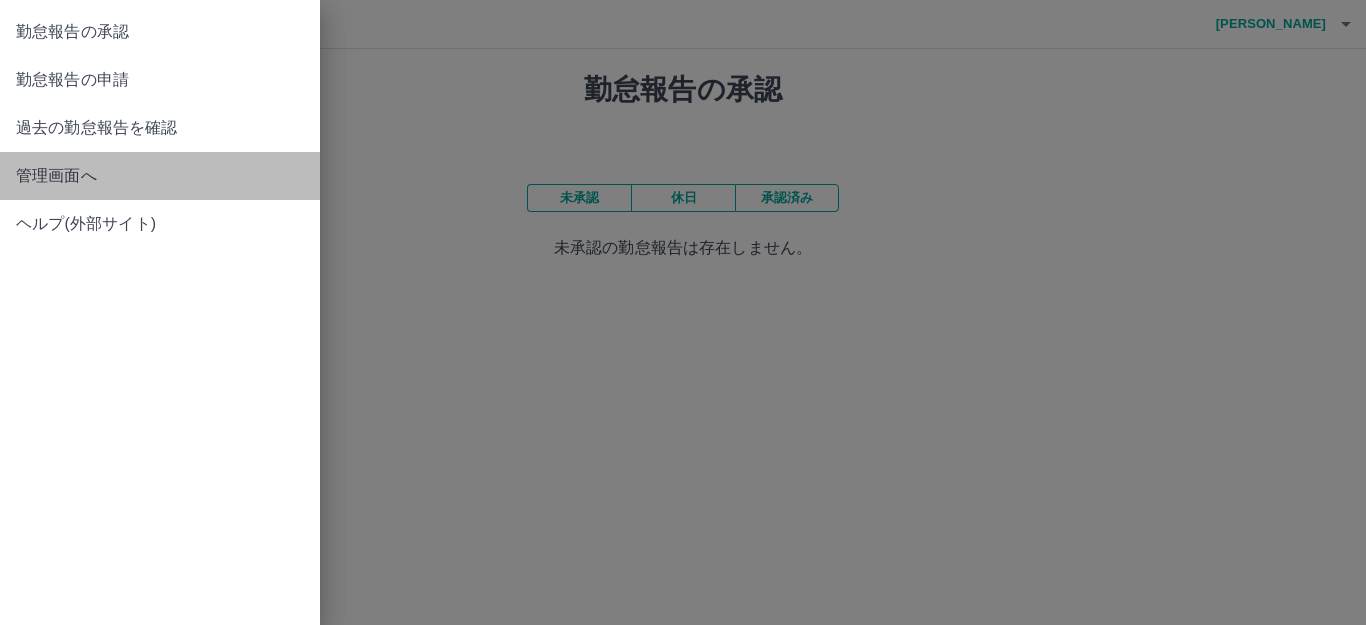 click on "管理画面へ" at bounding box center (160, 176) 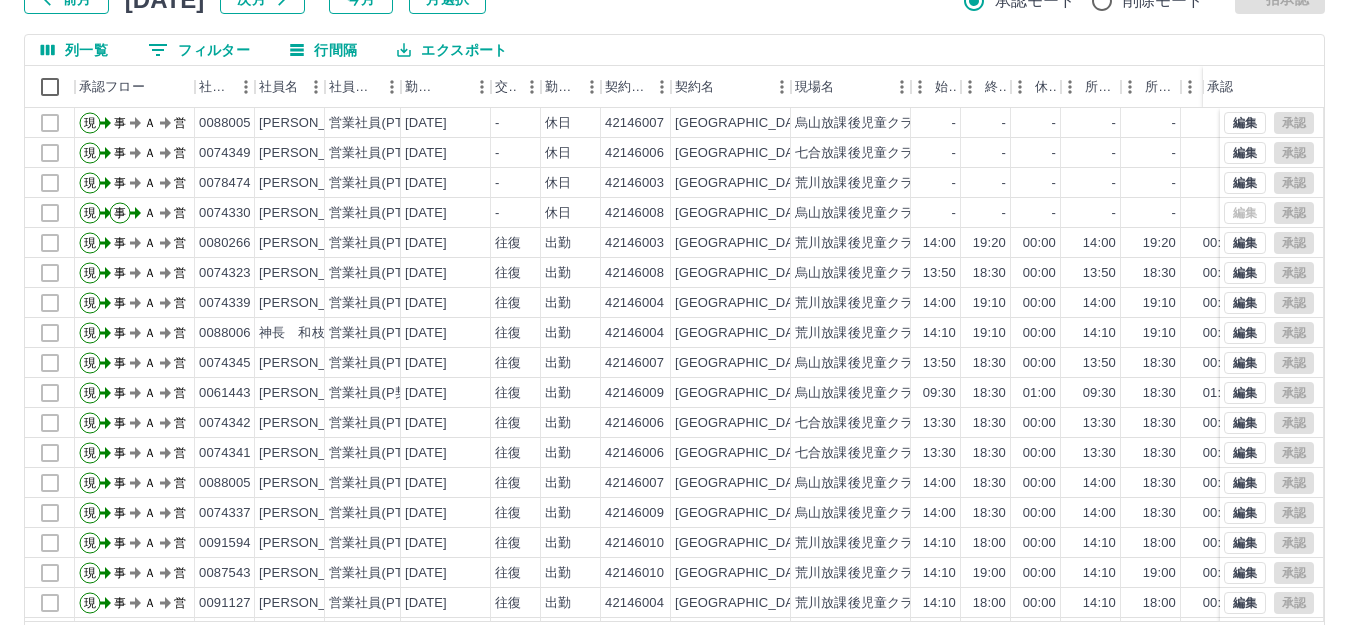 scroll, scrollTop: 220, scrollLeft: 0, axis: vertical 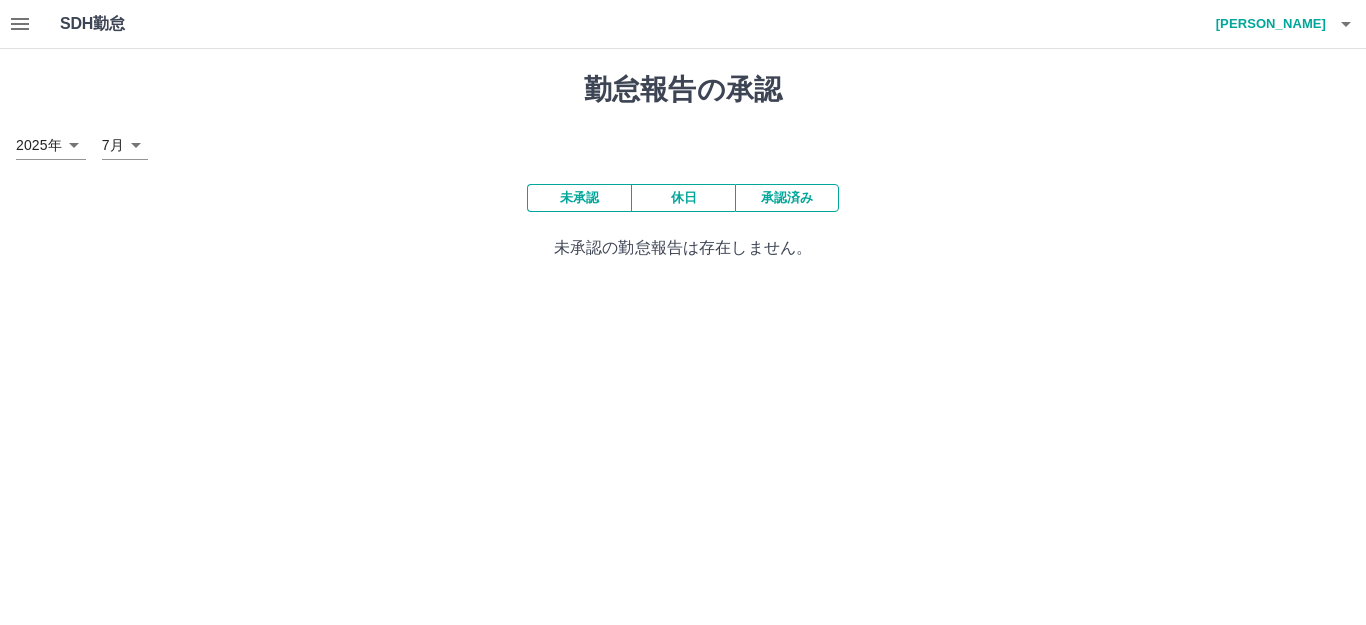click 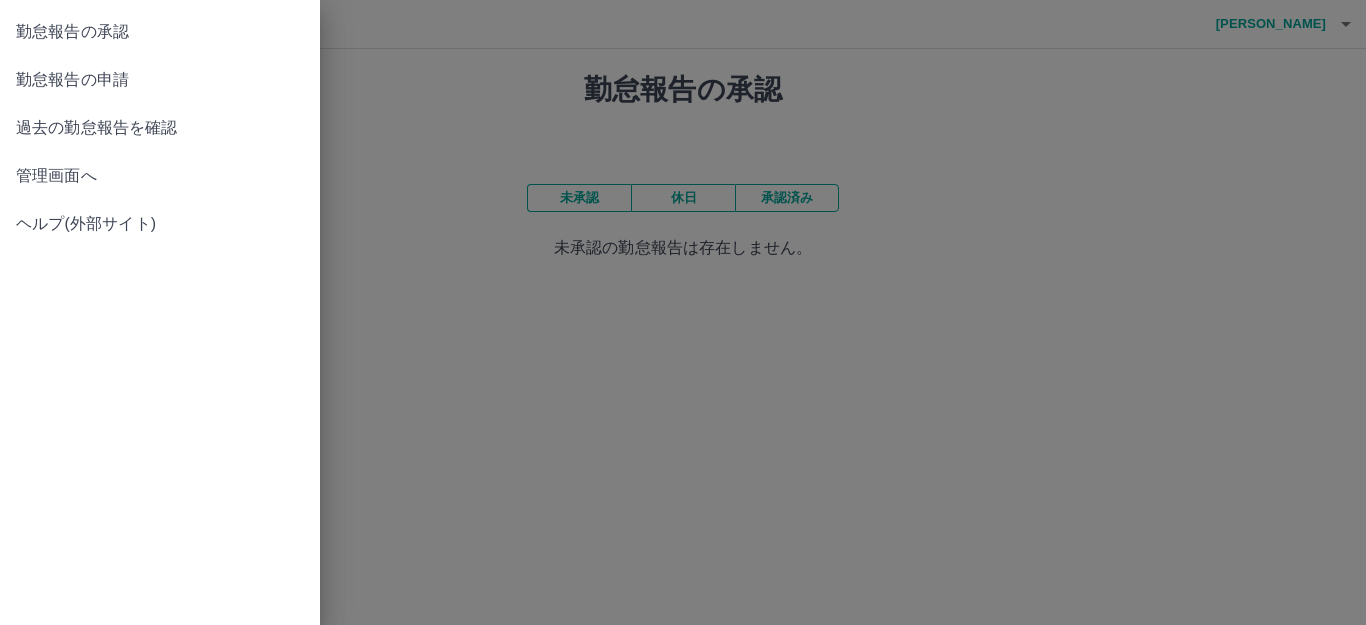 click on "勤怠報告の申請" at bounding box center (160, 80) 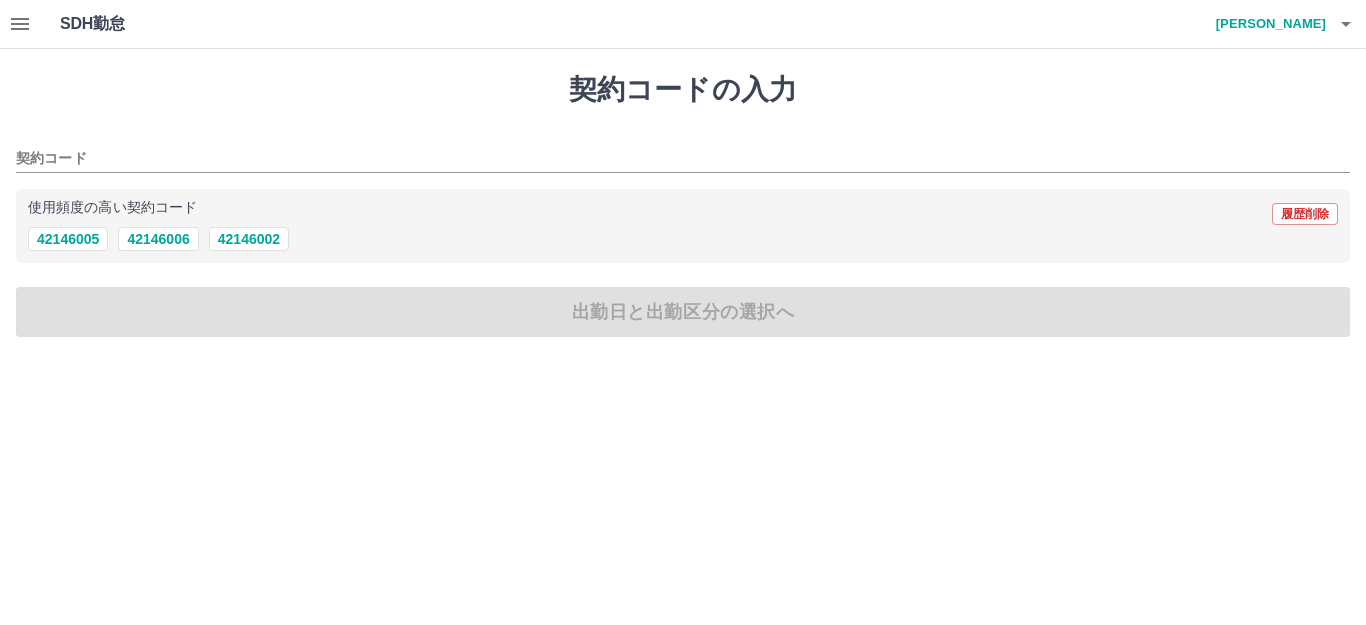 click 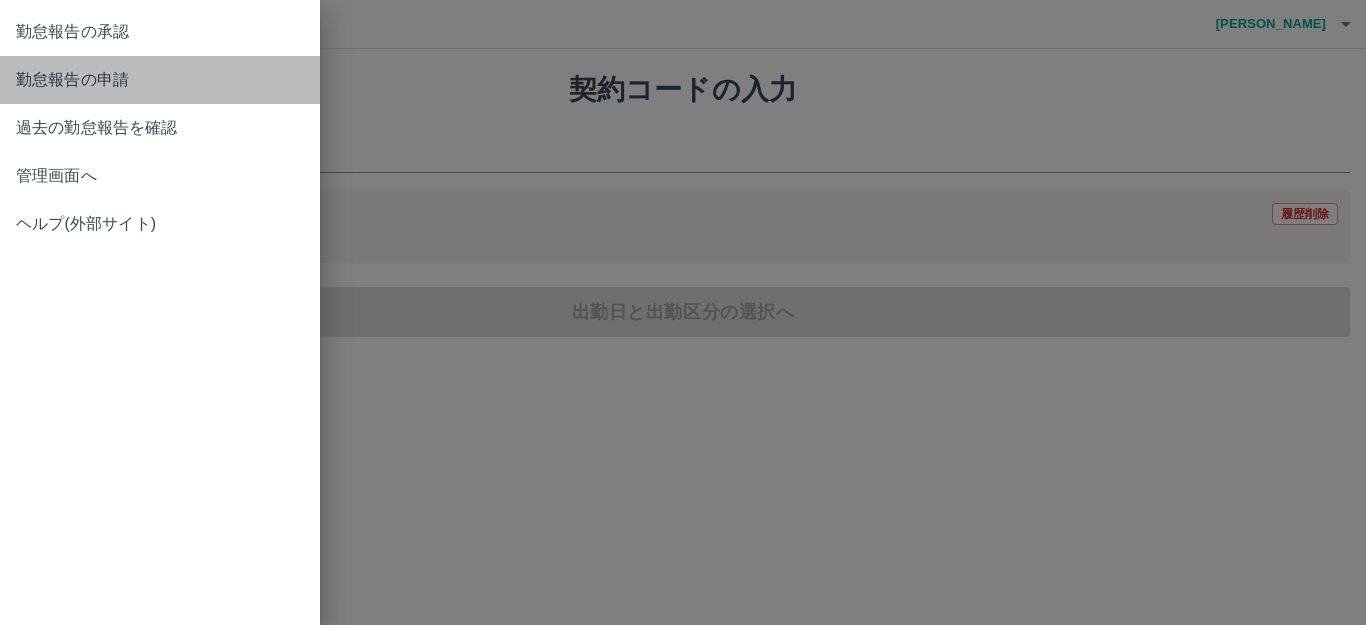 click on "勤怠報告の申請" at bounding box center [160, 80] 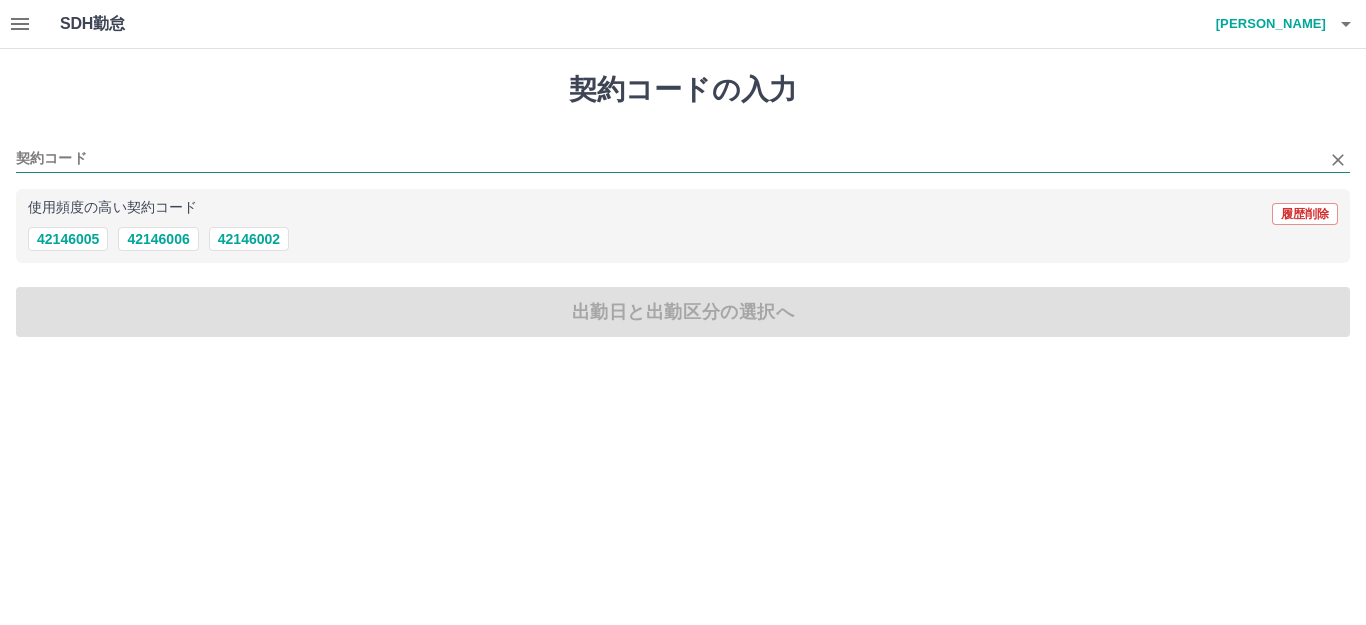 click on "契約コード" at bounding box center (668, 159) 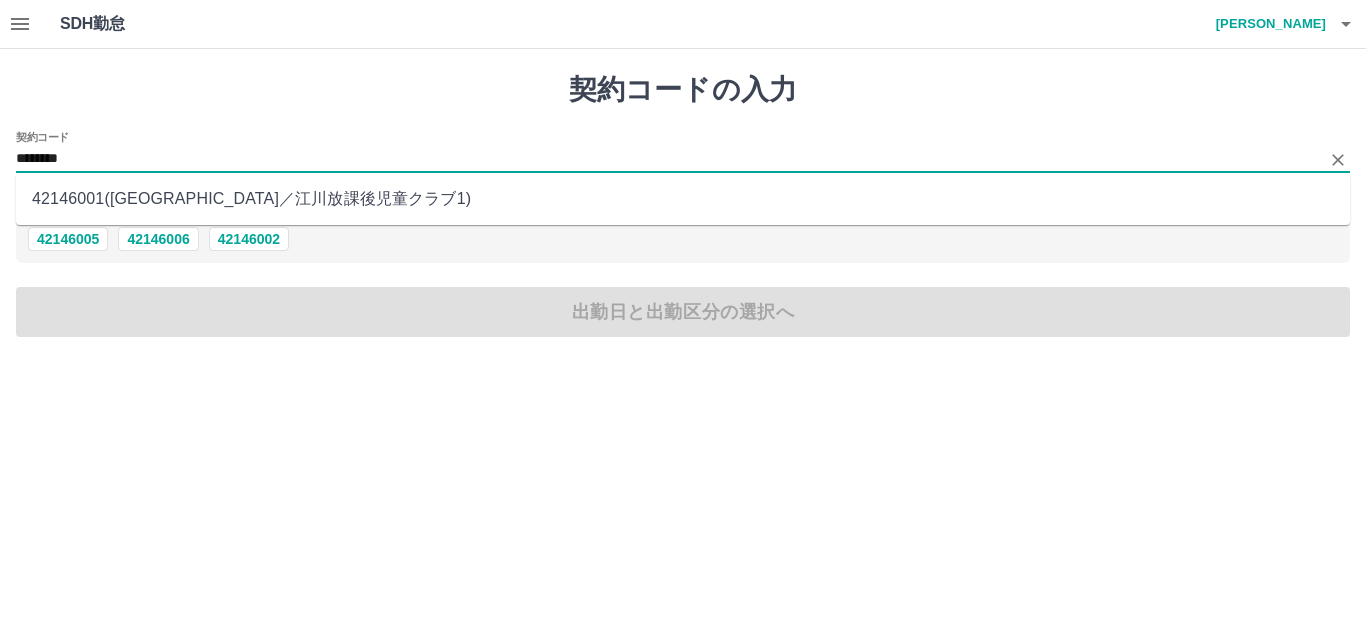 click on "42146001  ( 那須烏山市 ／ 江川放課後児童クラブ1 )" at bounding box center [683, 199] 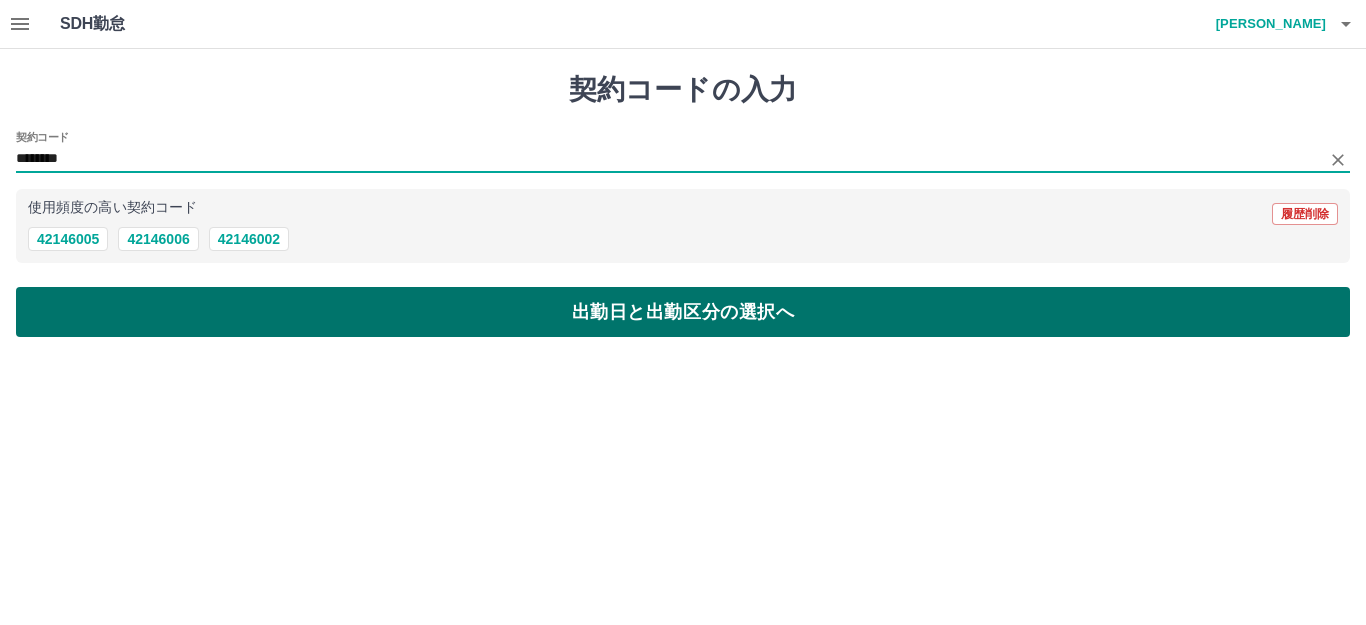 type on "********" 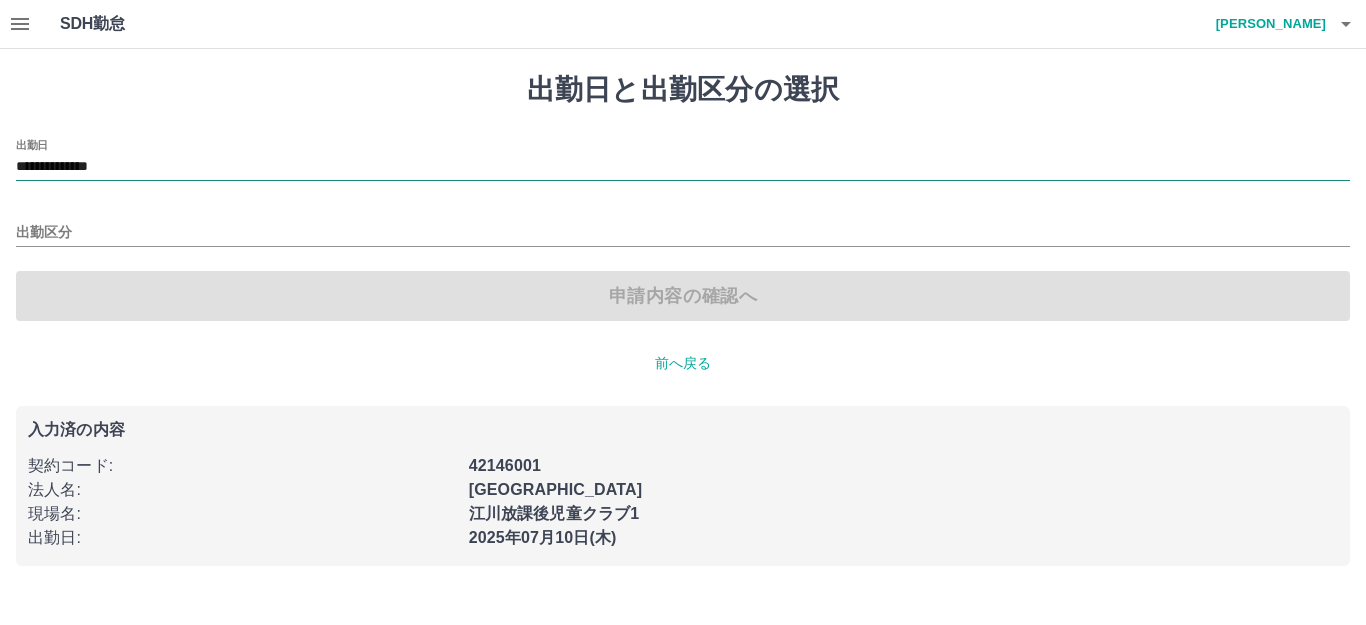 click on "**********" at bounding box center (683, 167) 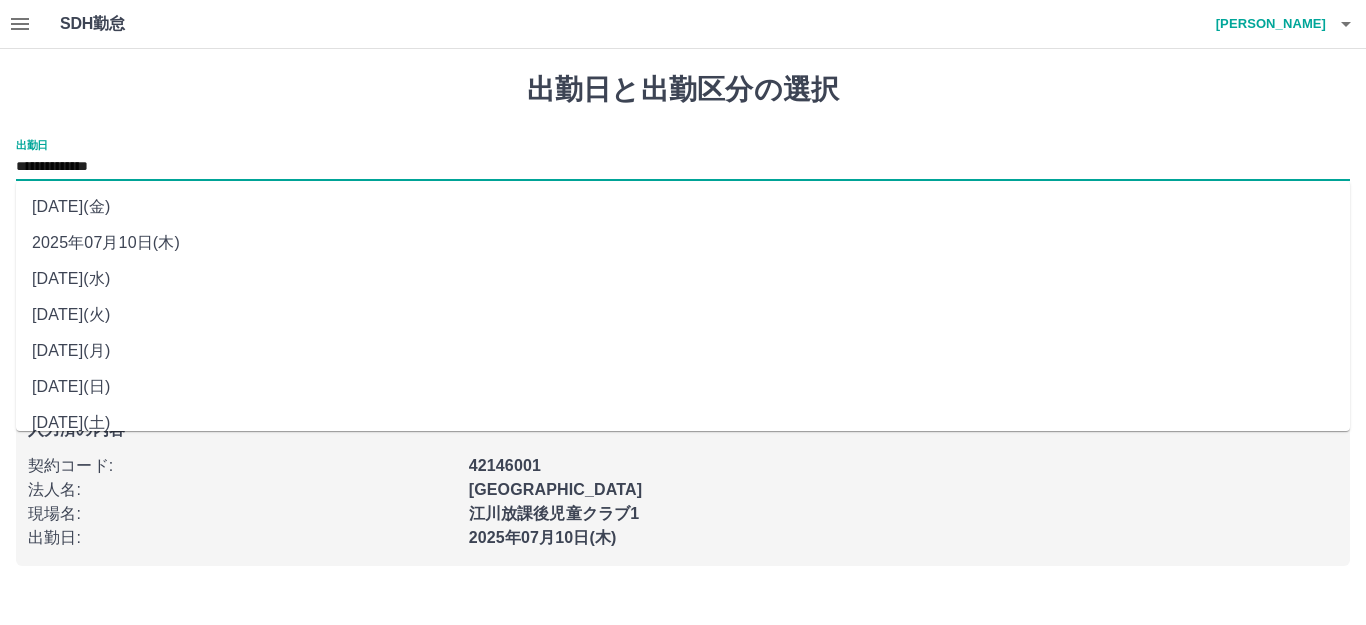 click on "2025年07月10日(木)" at bounding box center (683, 243) 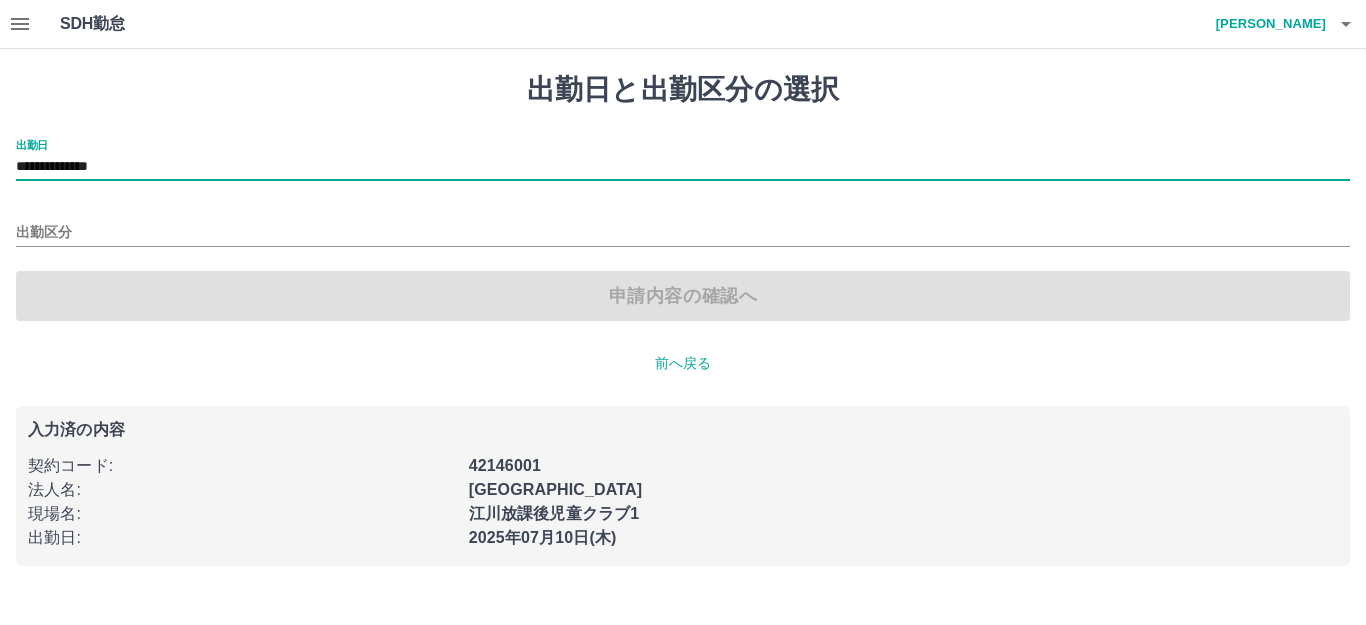 click on "**********" at bounding box center [683, 230] 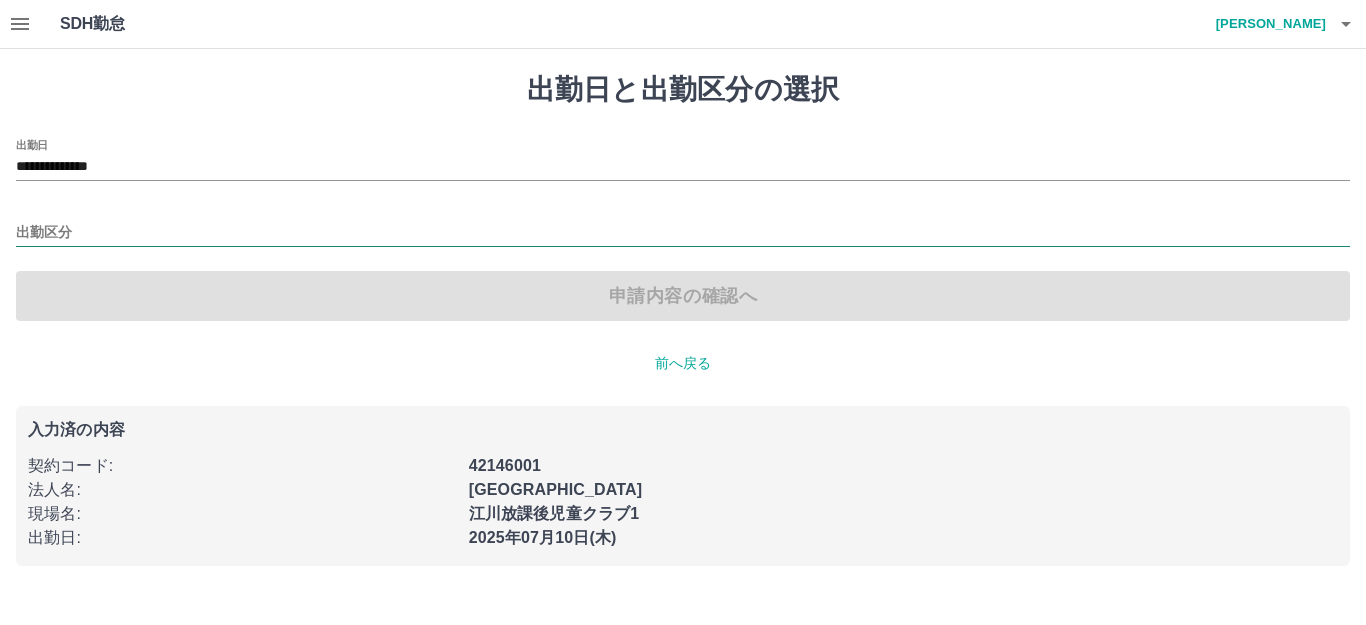 click on "出勤区分" at bounding box center (683, 233) 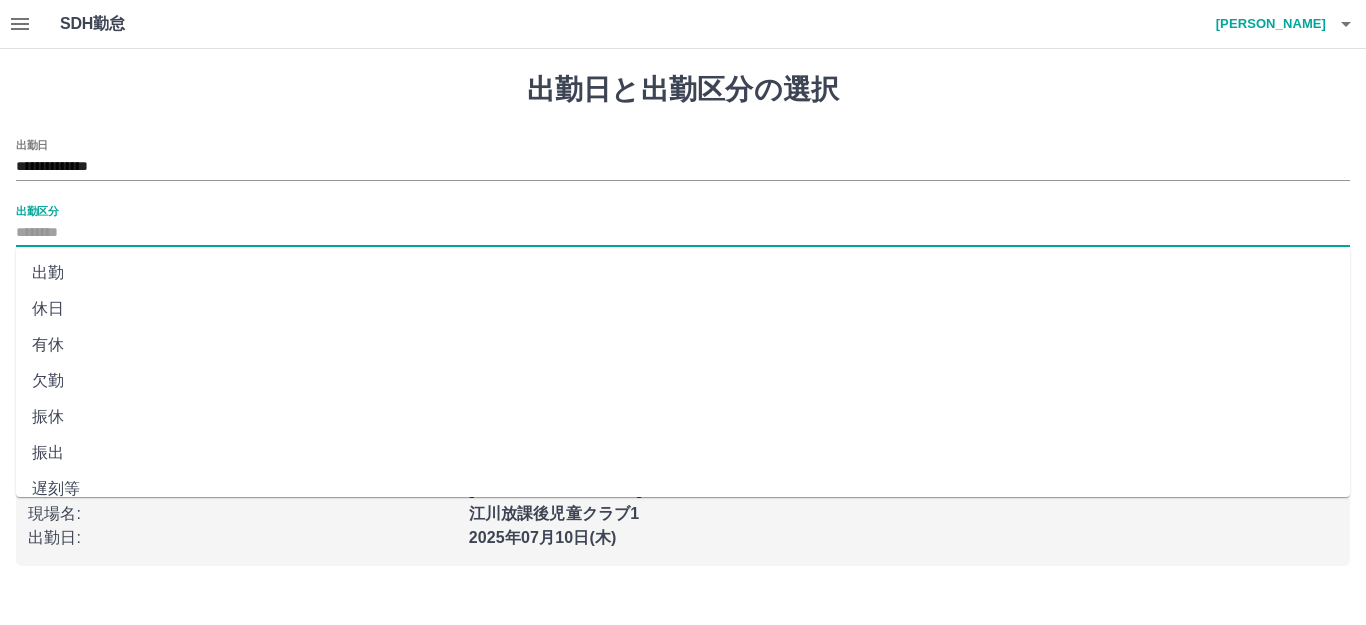 click on "出勤" at bounding box center [683, 273] 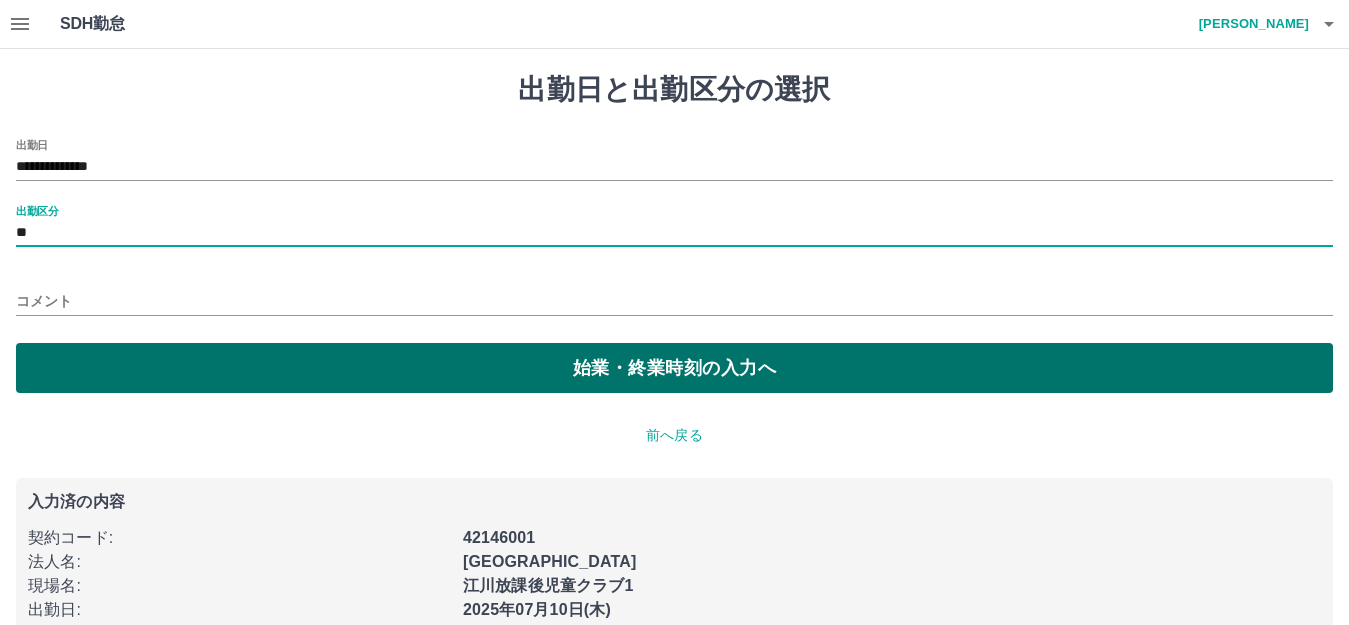click on "始業・終業時刻の入力へ" at bounding box center (674, 368) 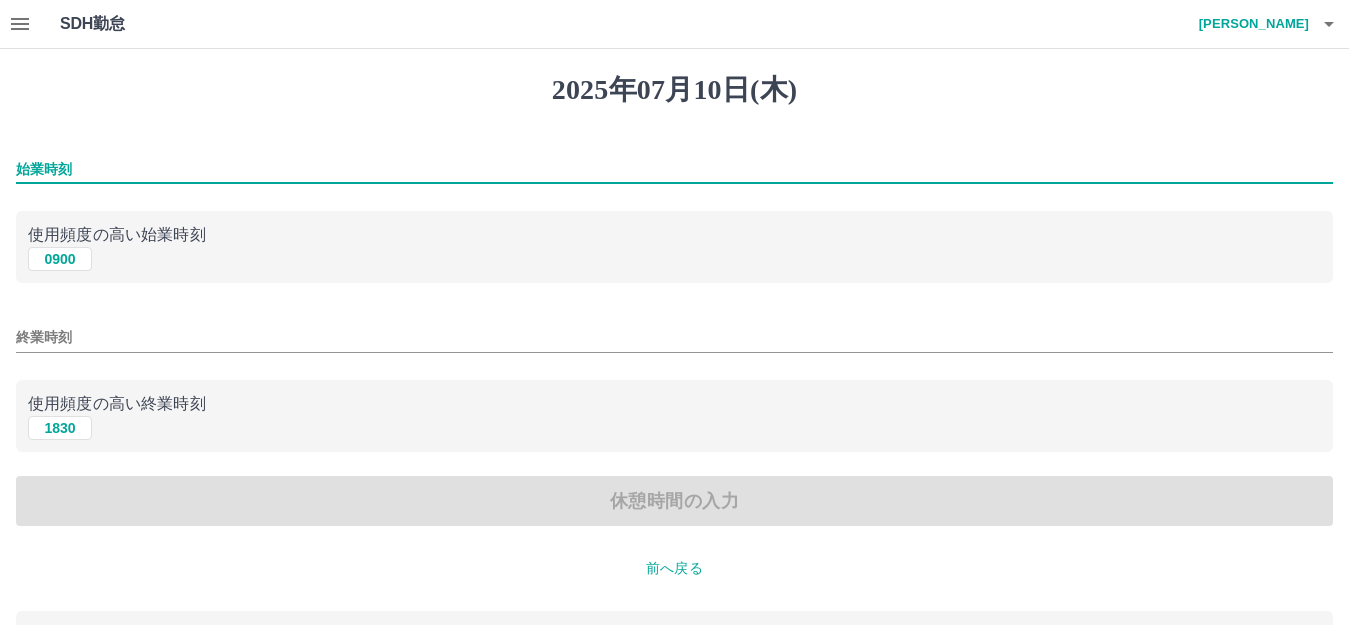 click on "始業時刻" at bounding box center (674, 169) 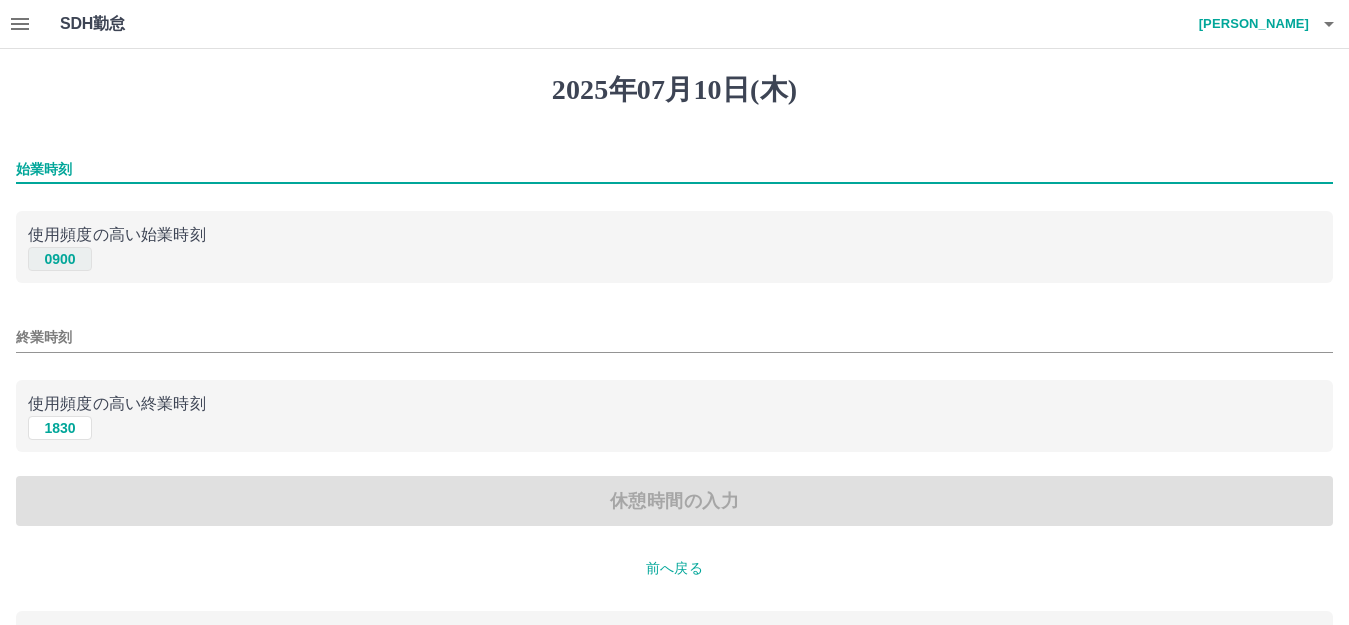 click on "0900" at bounding box center [60, 259] 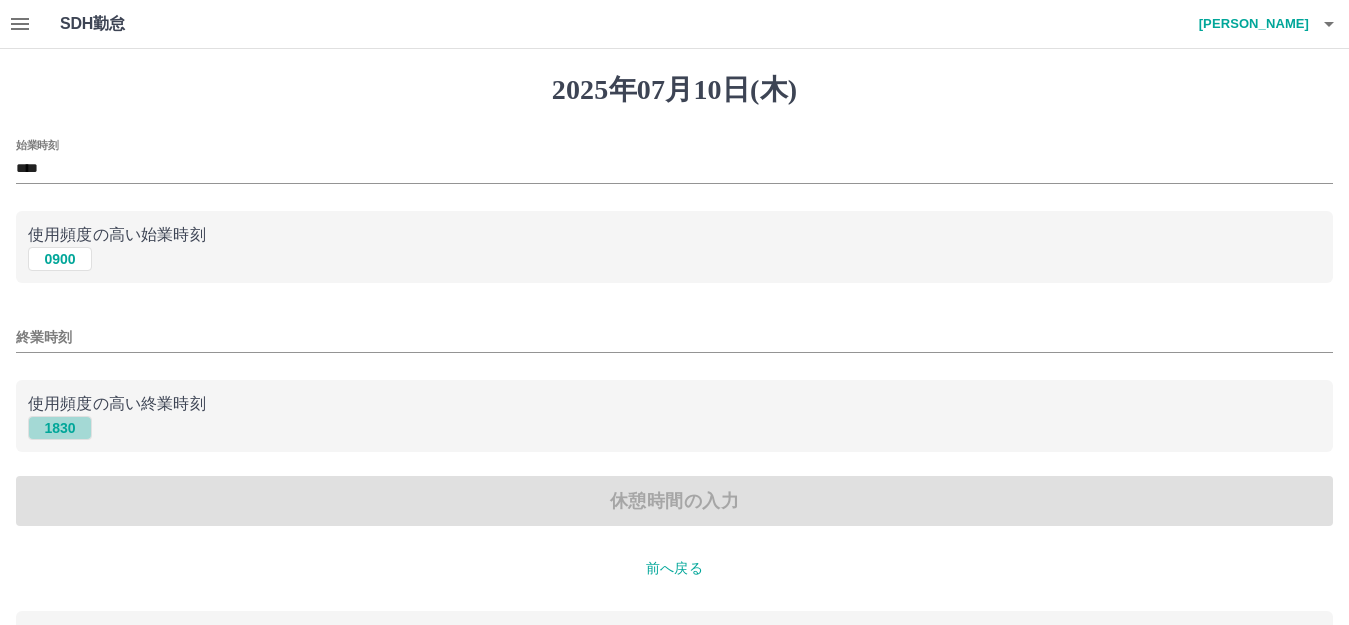click on "1830" at bounding box center (60, 428) 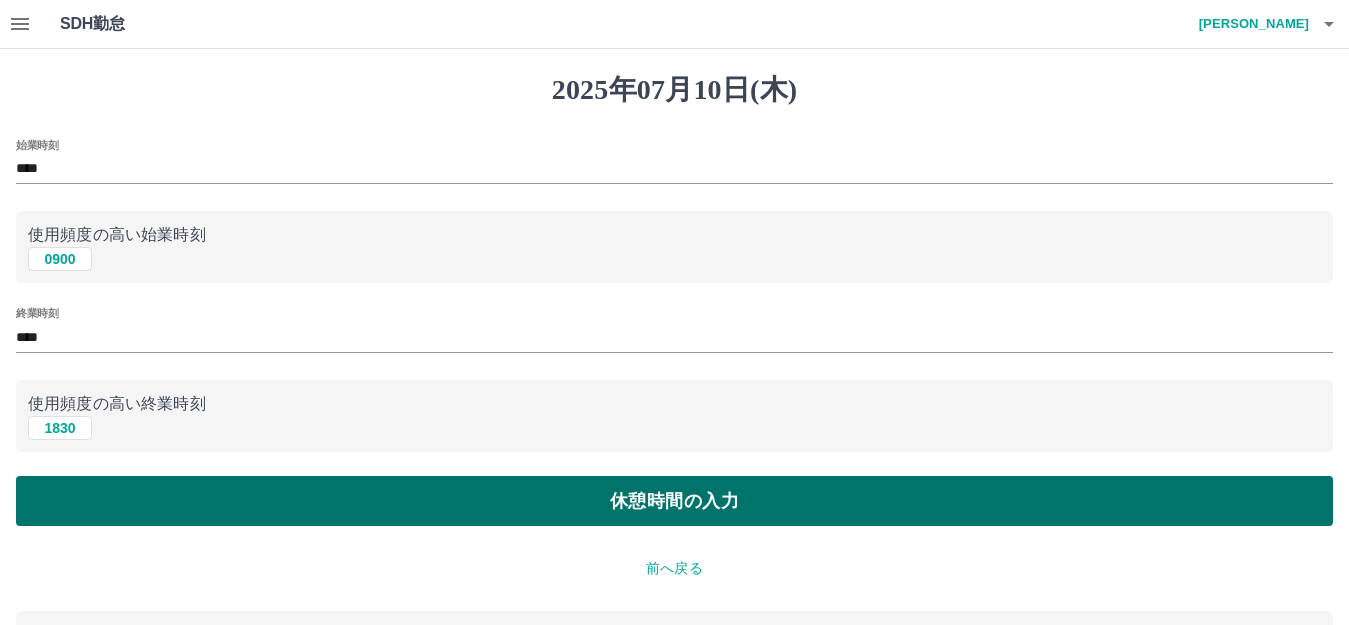 click on "休憩時間の入力" at bounding box center [674, 501] 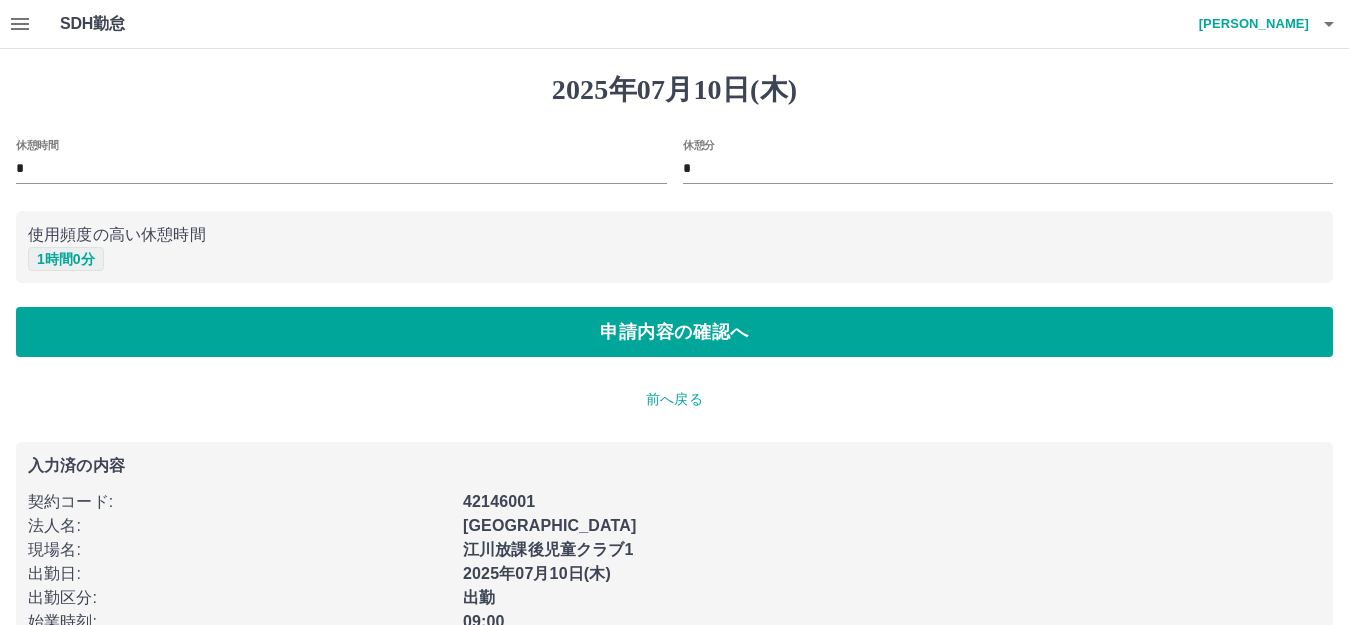 click on "使用頻度の高い休憩時間" at bounding box center (674, 235) 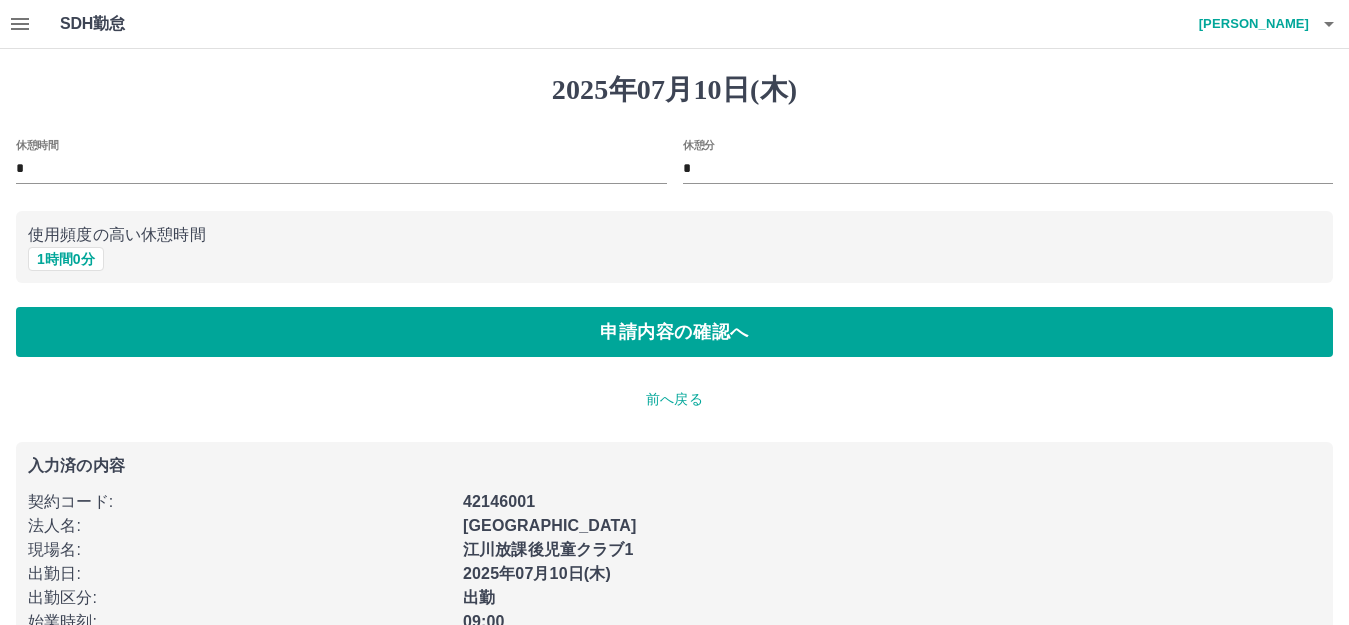 type on "*" 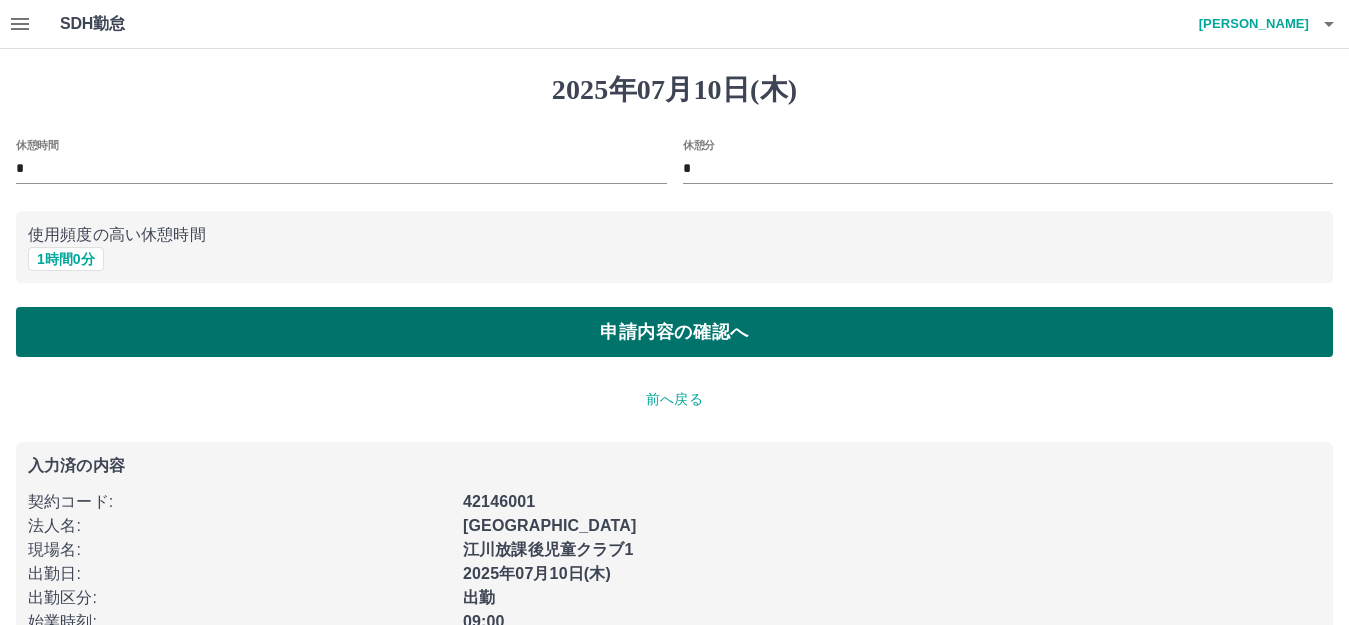 click on "申請内容の確認へ" at bounding box center [674, 332] 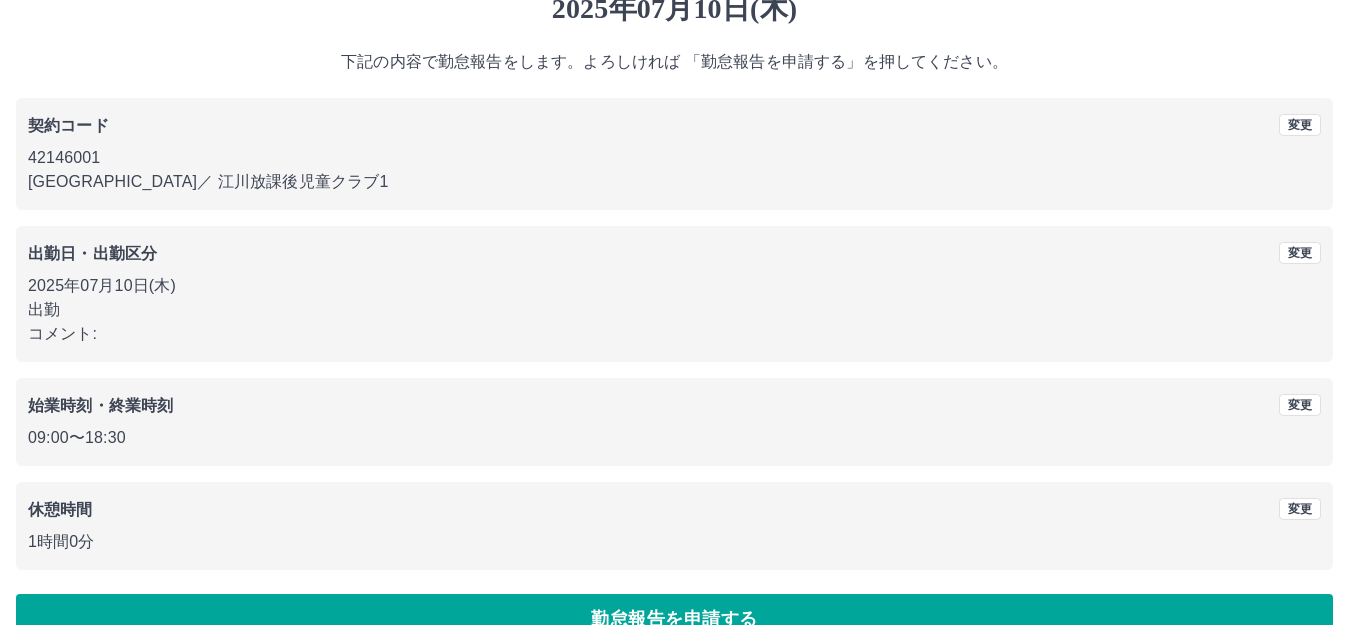 scroll, scrollTop: 124, scrollLeft: 0, axis: vertical 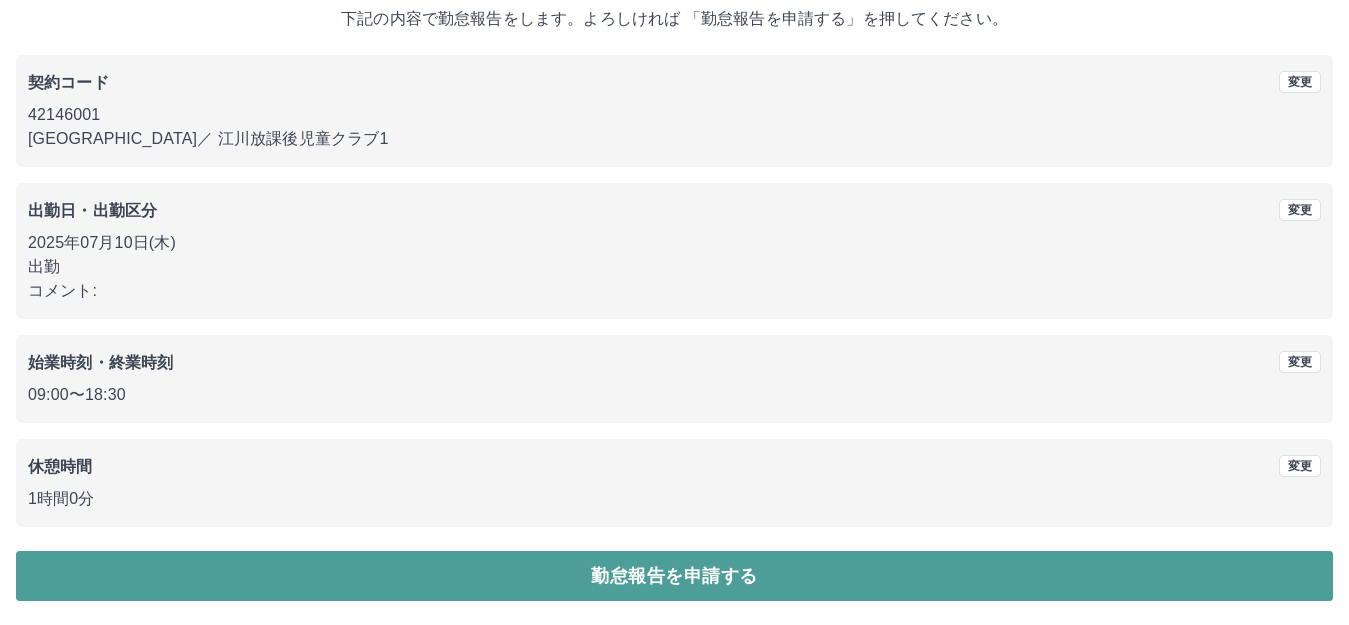 click on "勤怠報告を申請する" at bounding box center [674, 576] 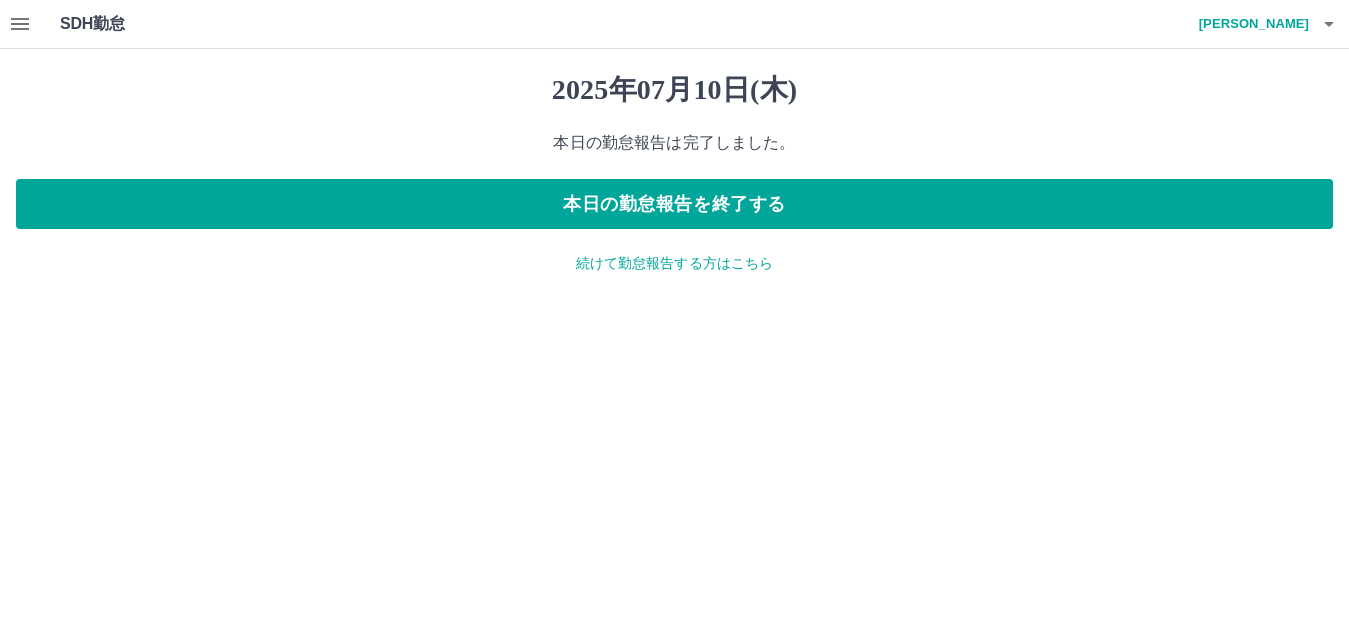 scroll, scrollTop: 0, scrollLeft: 0, axis: both 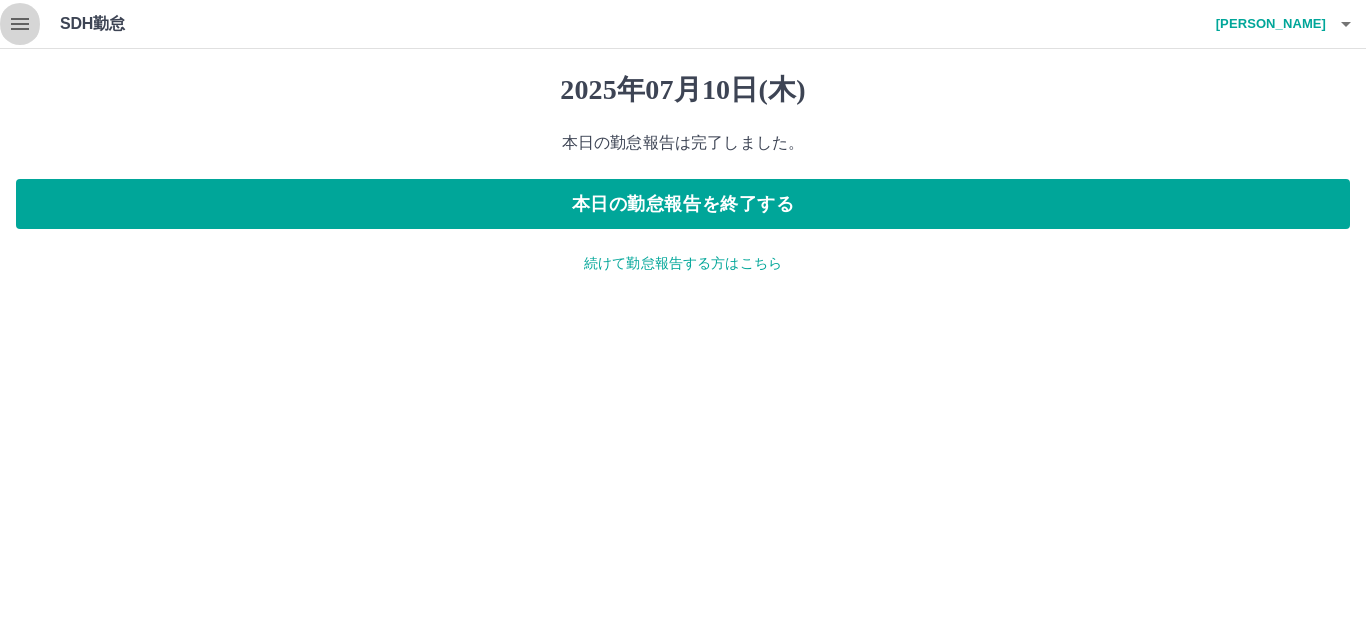 click 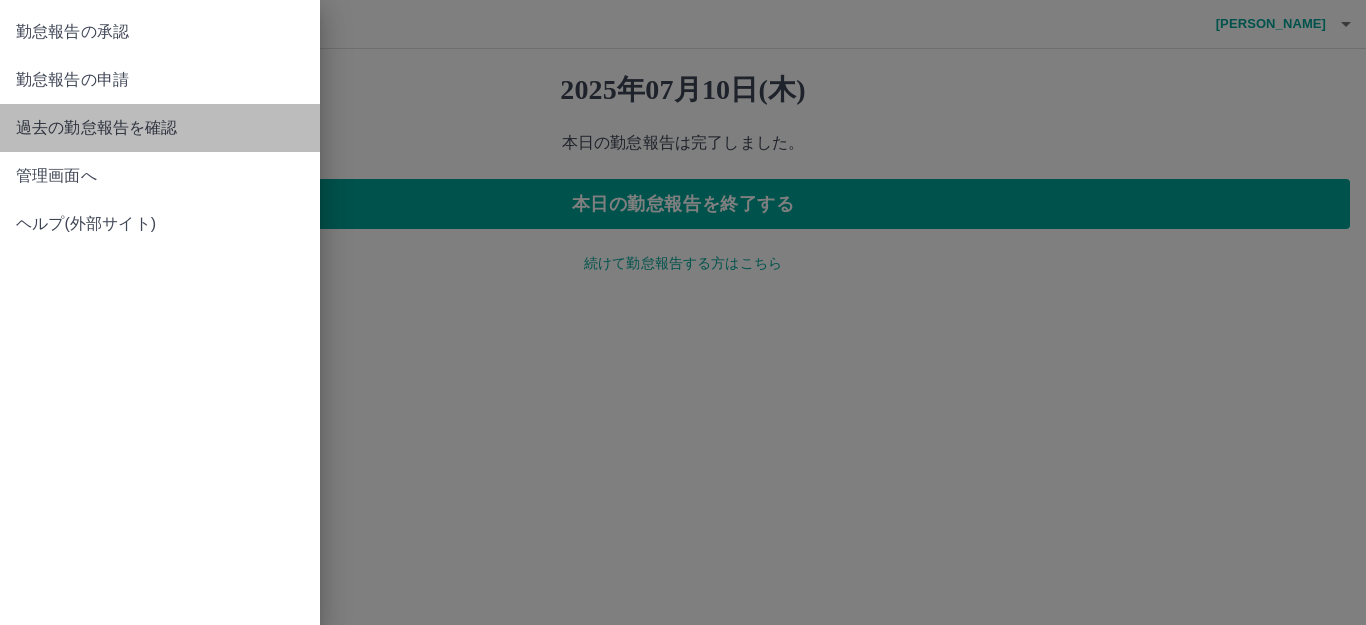 click on "過去の勤怠報告を確認" at bounding box center (160, 128) 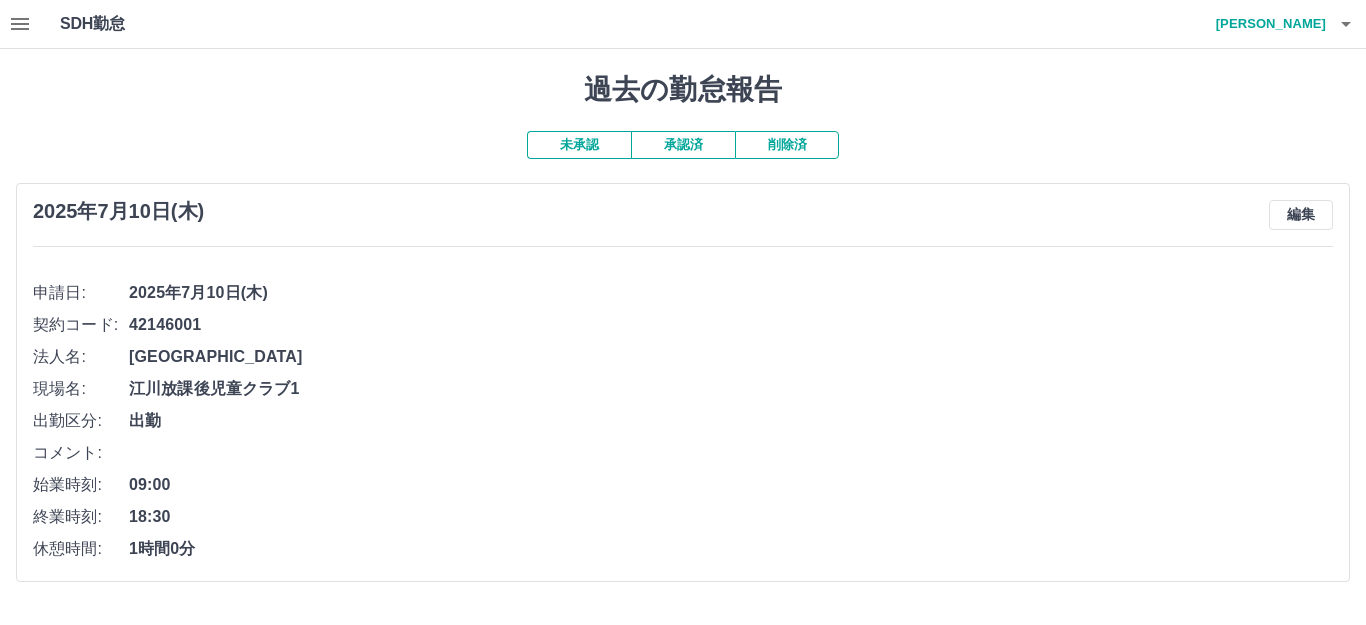 click on "承認済" at bounding box center [683, 145] 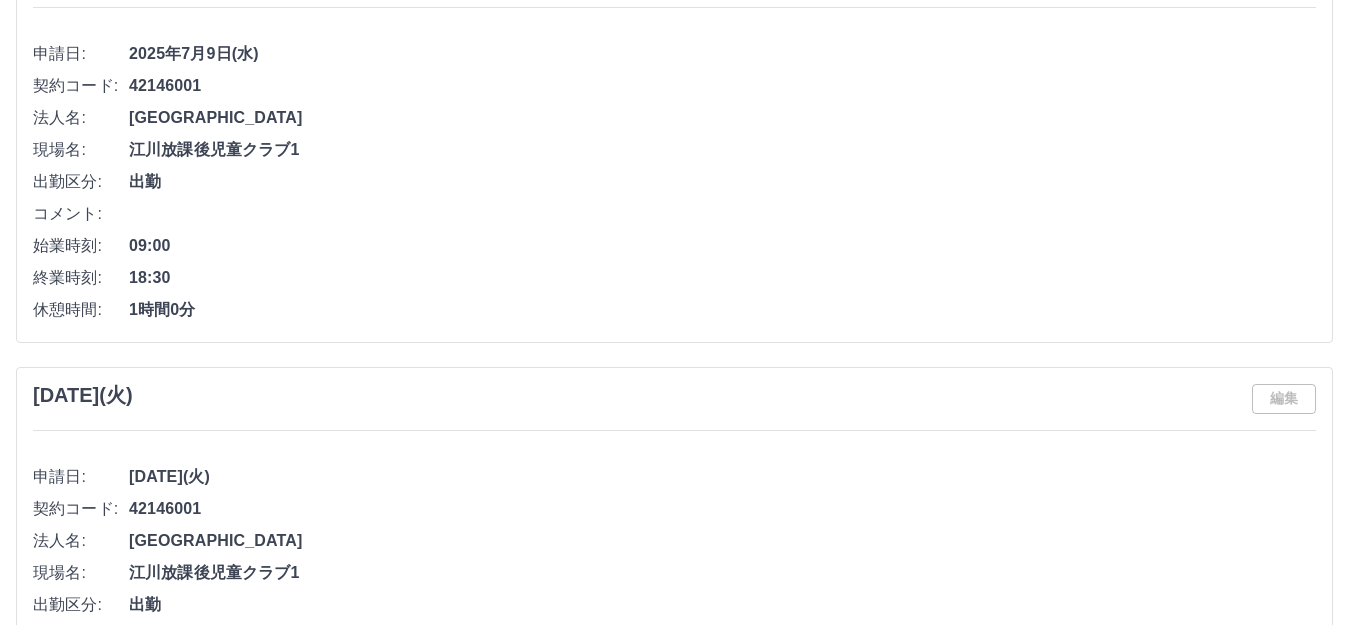scroll, scrollTop: 0, scrollLeft: 0, axis: both 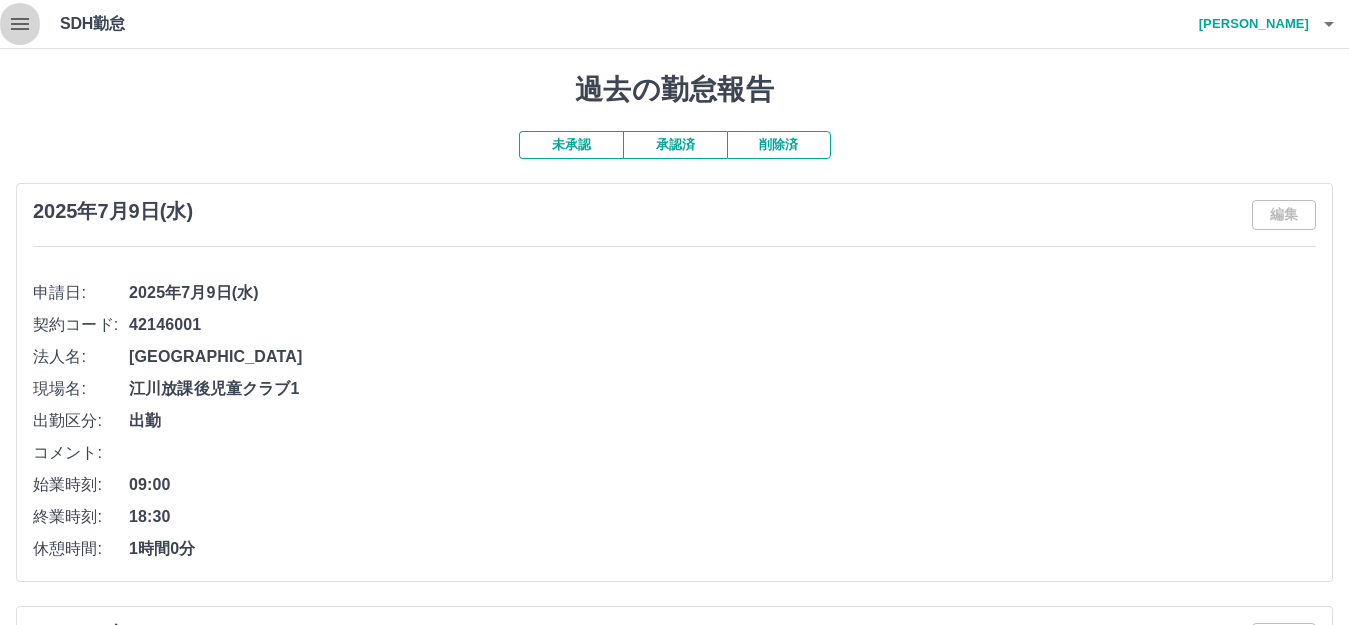 click 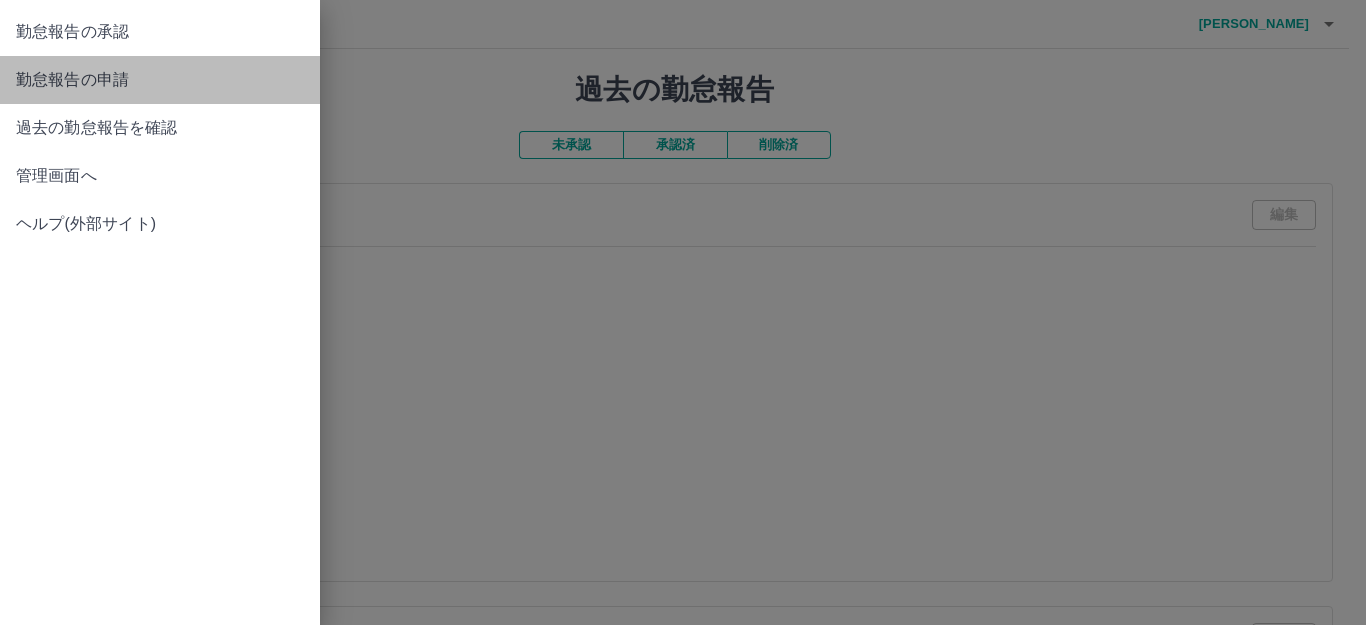 click on "勤怠報告の申請" at bounding box center [160, 80] 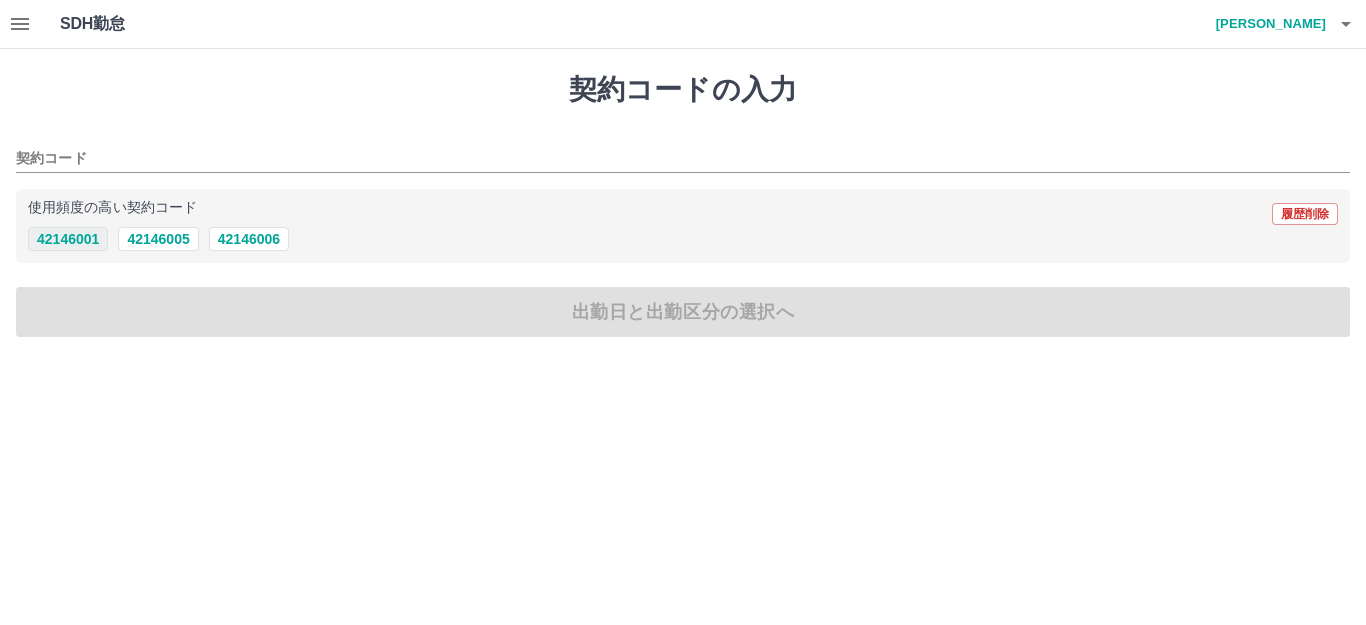 click on "42146001" at bounding box center [68, 239] 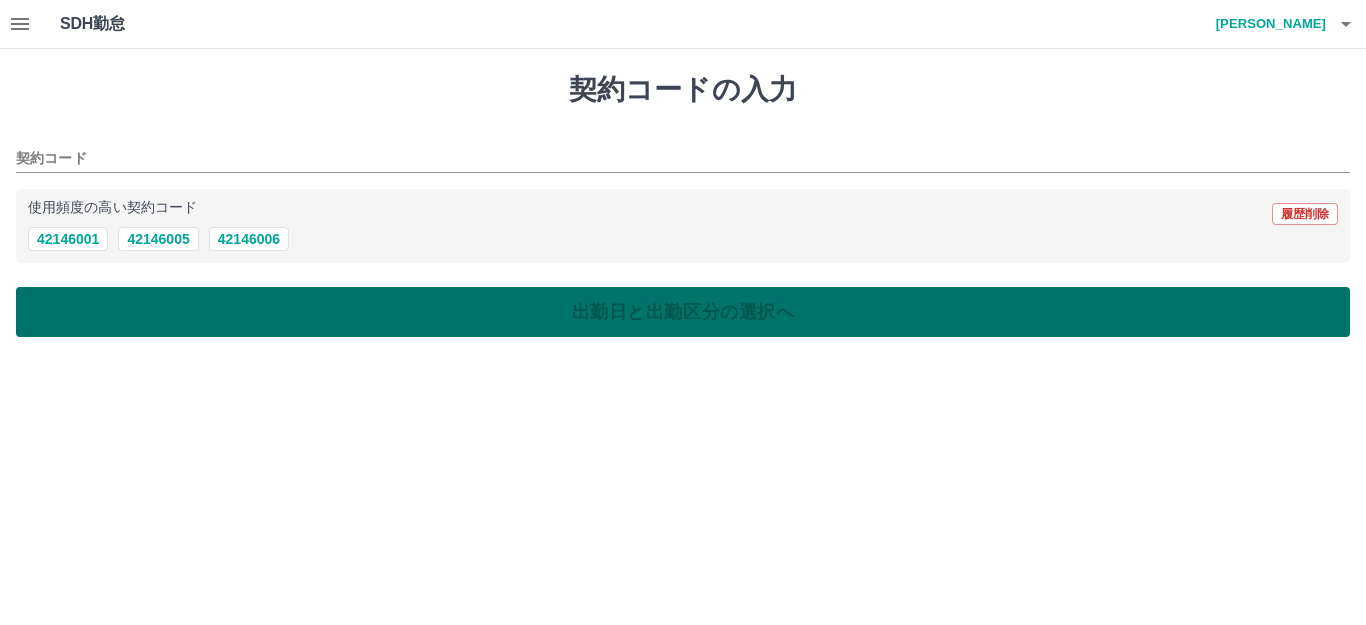 type on "********" 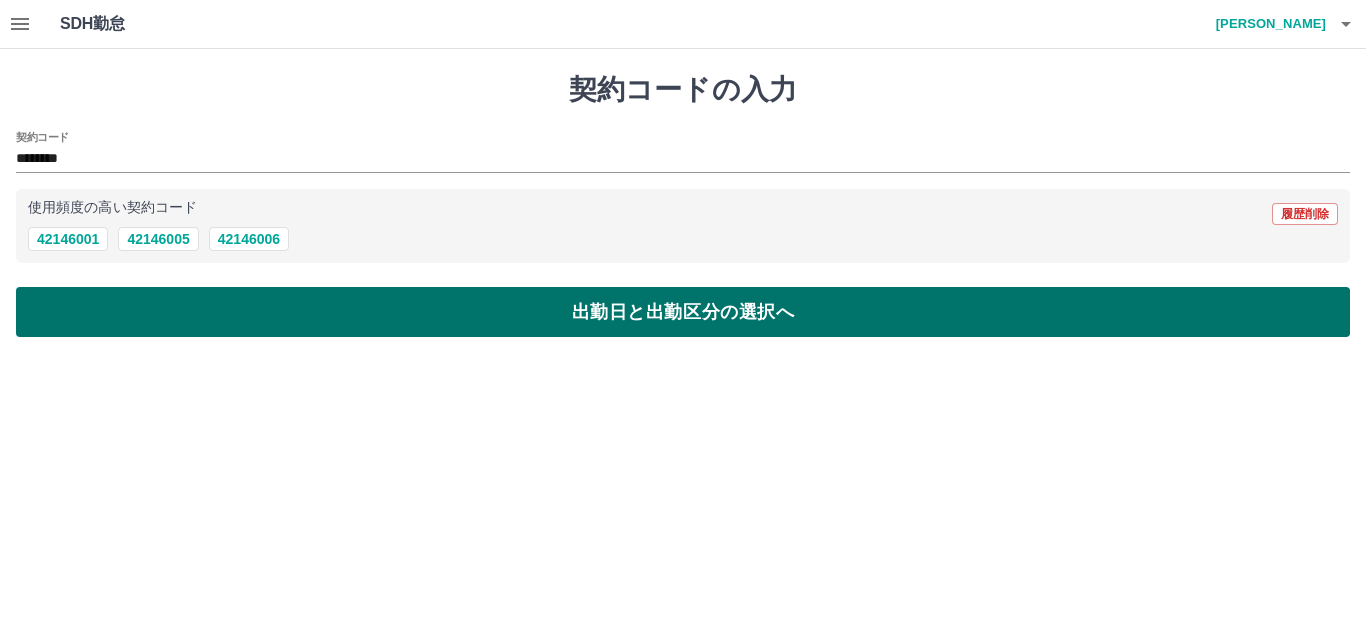 click on "出勤日と出勤区分の選択へ" at bounding box center [683, 312] 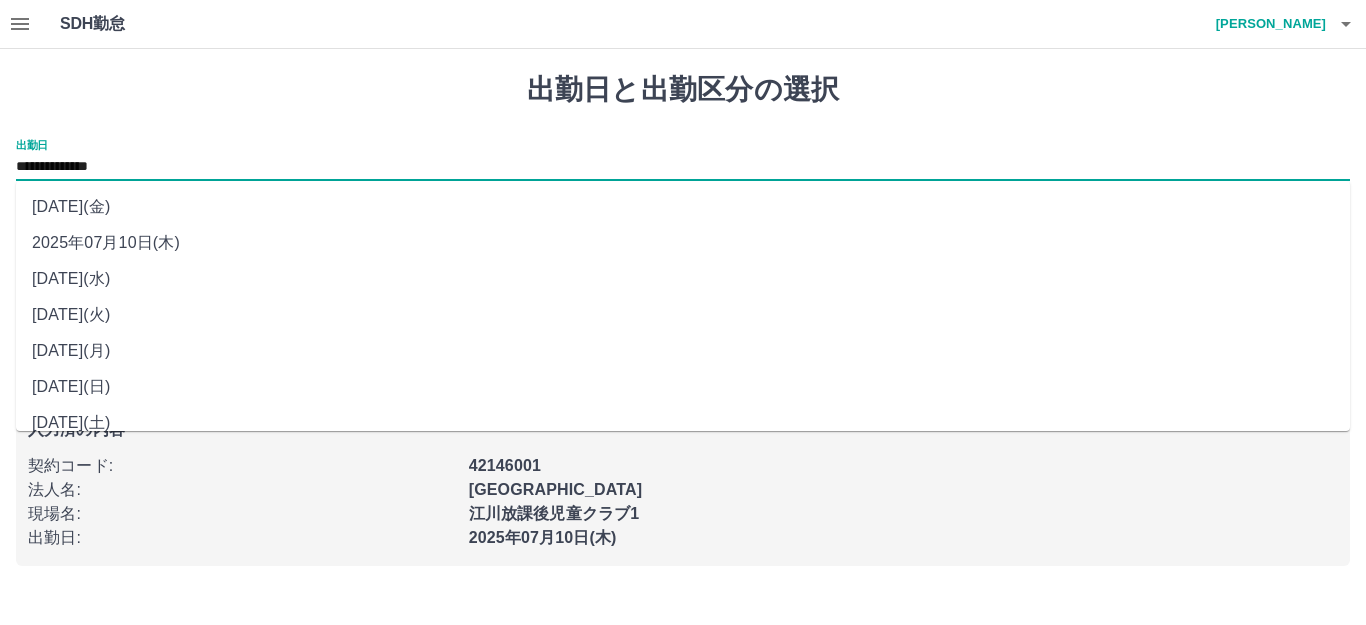 click on "**********" at bounding box center (683, 167) 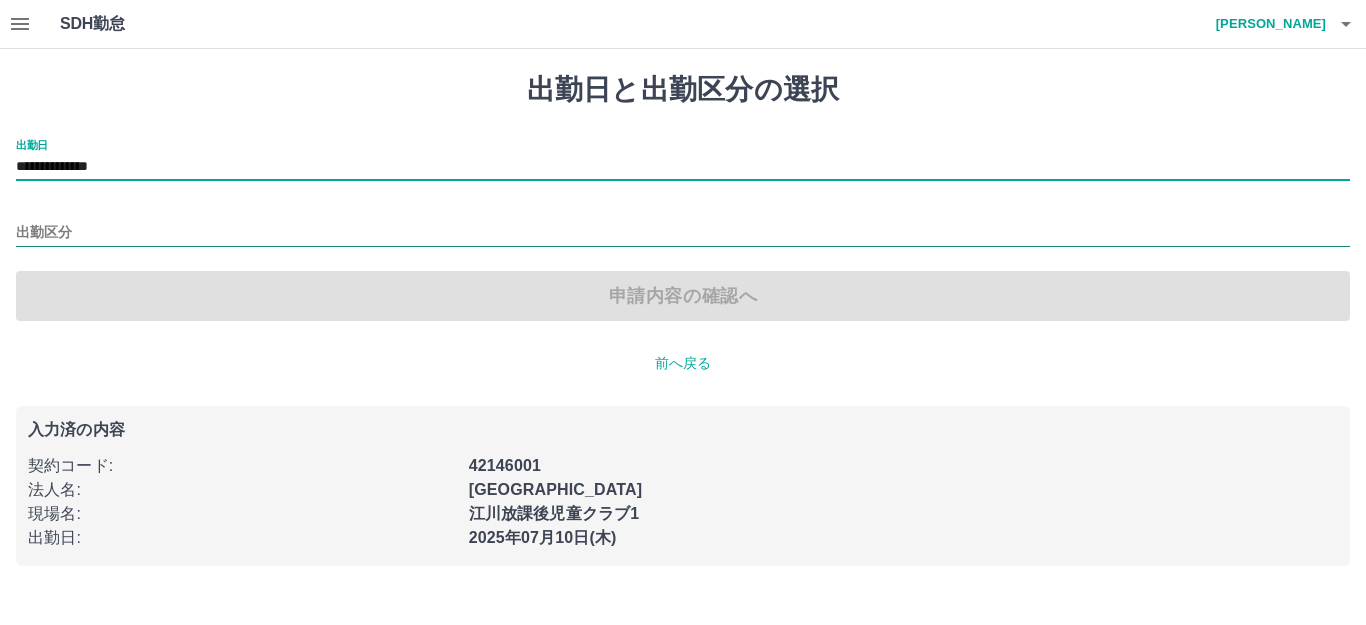 click on "出勤区分" at bounding box center (683, 233) 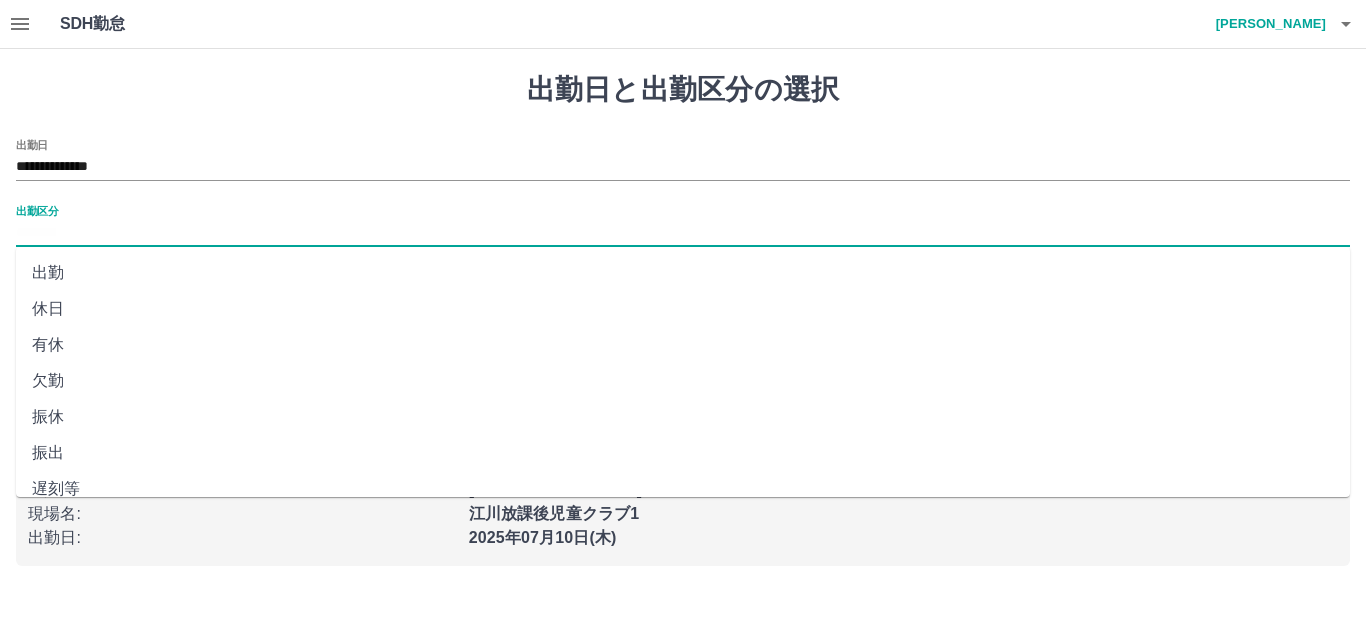 click on "出勤" at bounding box center [683, 273] 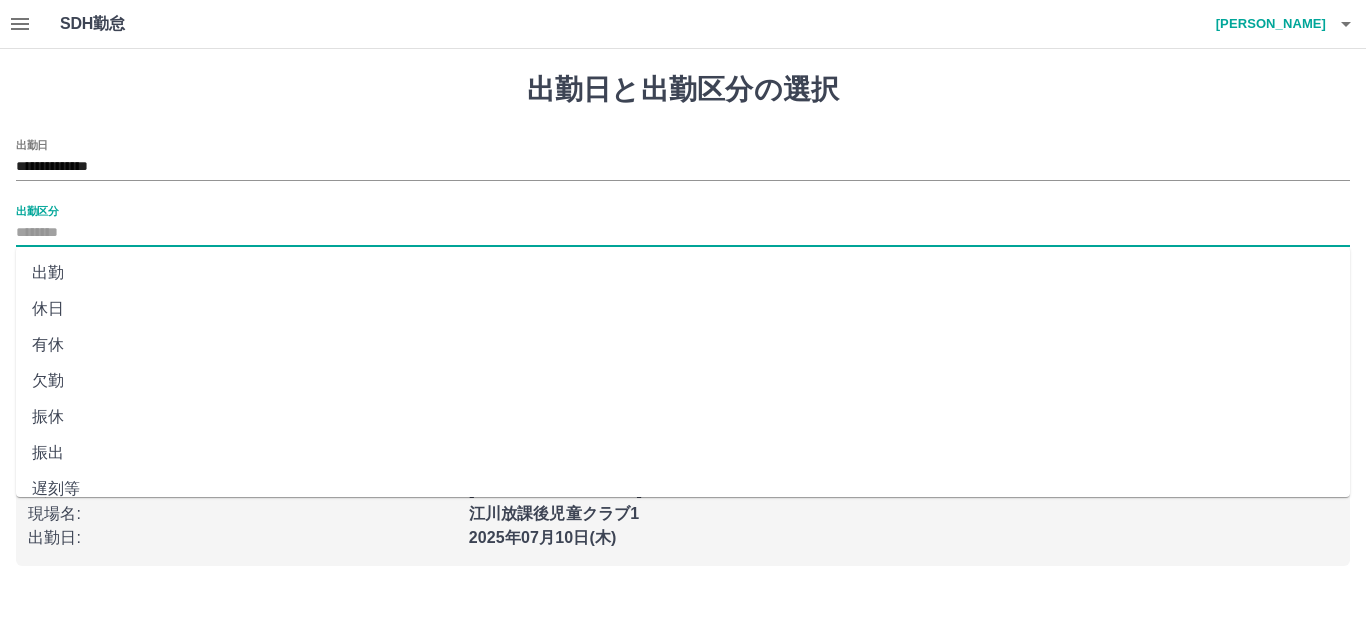 type on "**" 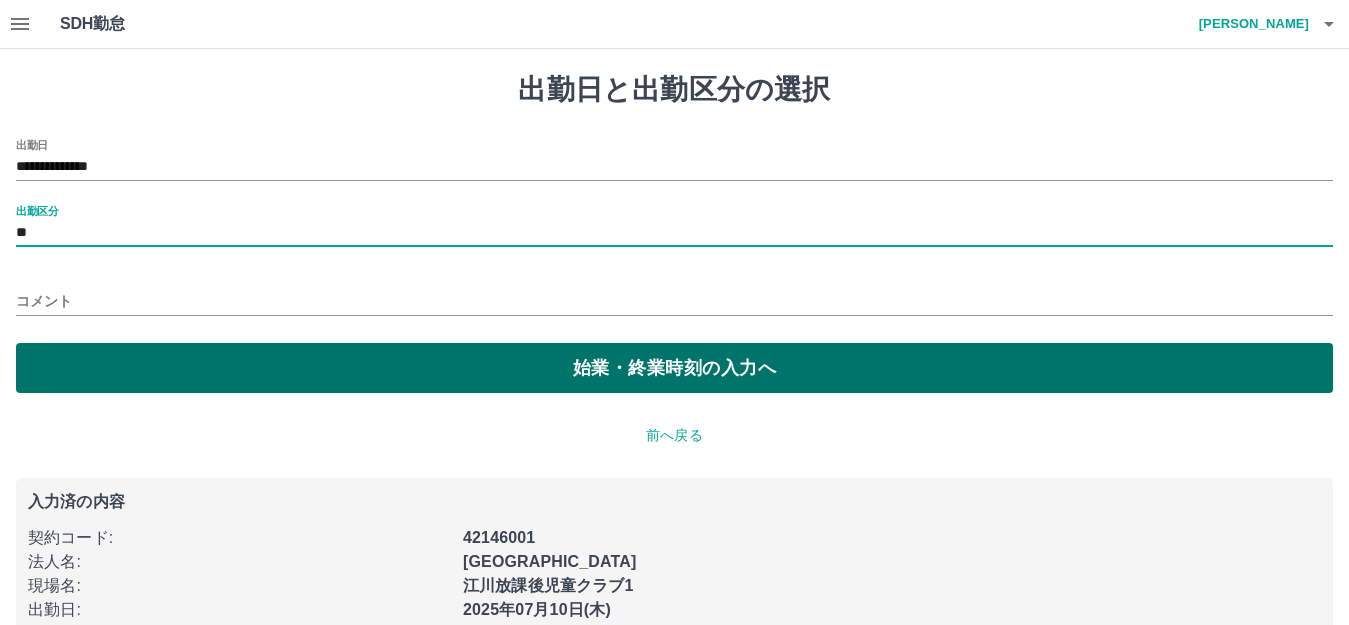 click on "始業・終業時刻の入力へ" at bounding box center (674, 368) 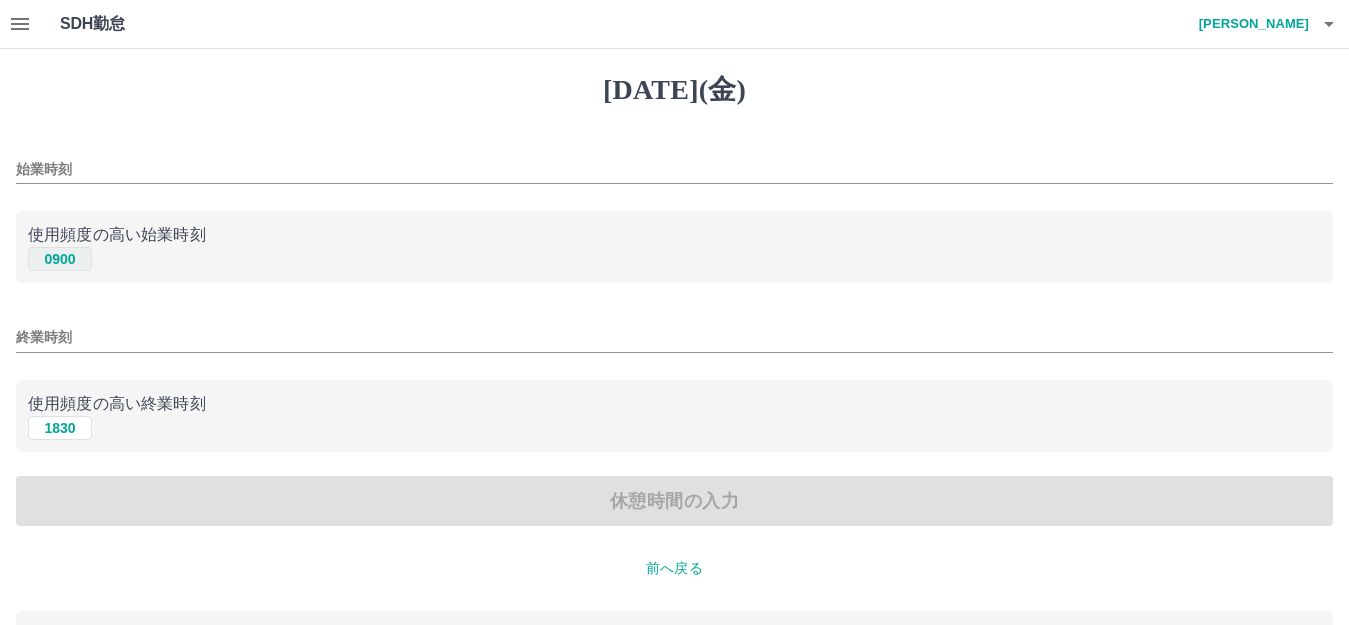 click on "0900" at bounding box center (60, 259) 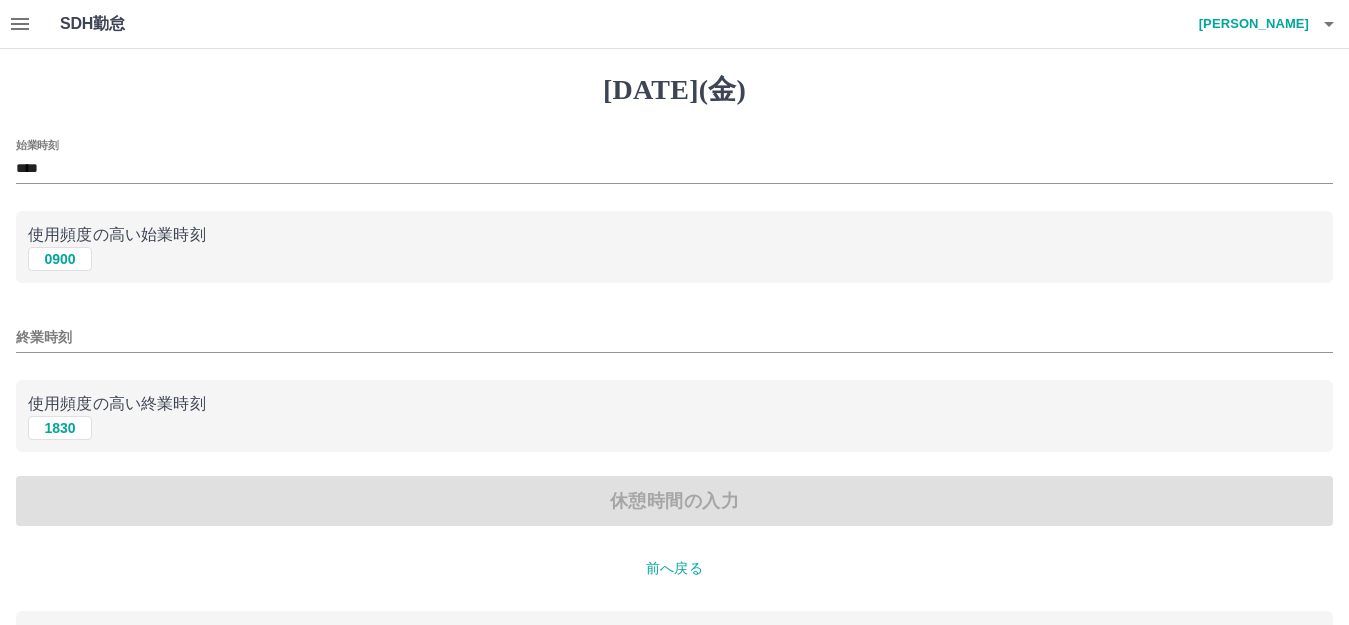 click on "1830" at bounding box center [60, 428] 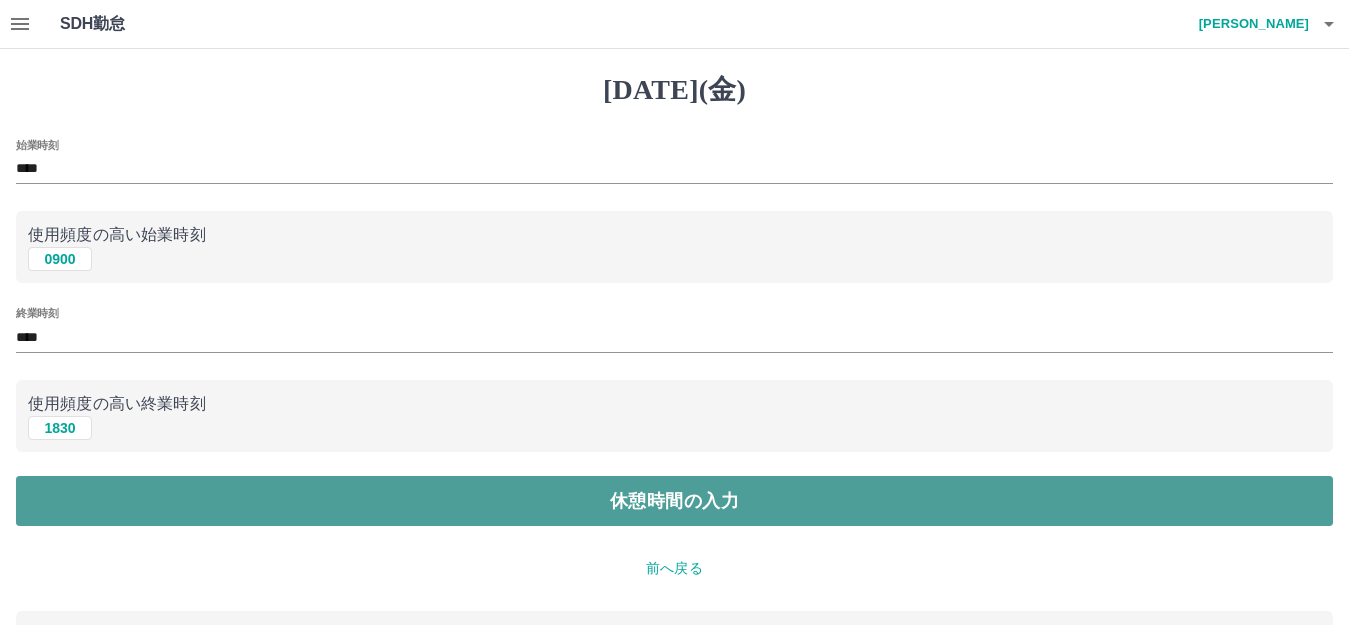 click on "休憩時間の入力" at bounding box center (674, 501) 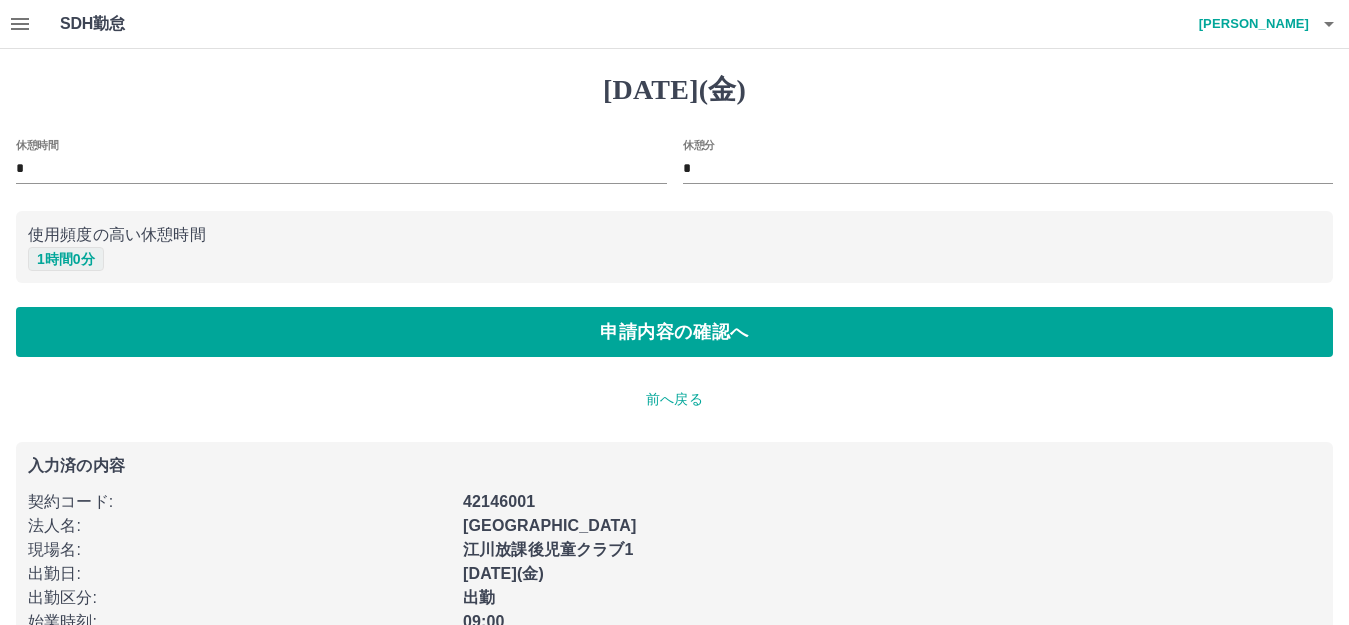 click on "1 時間 0 分" at bounding box center [66, 259] 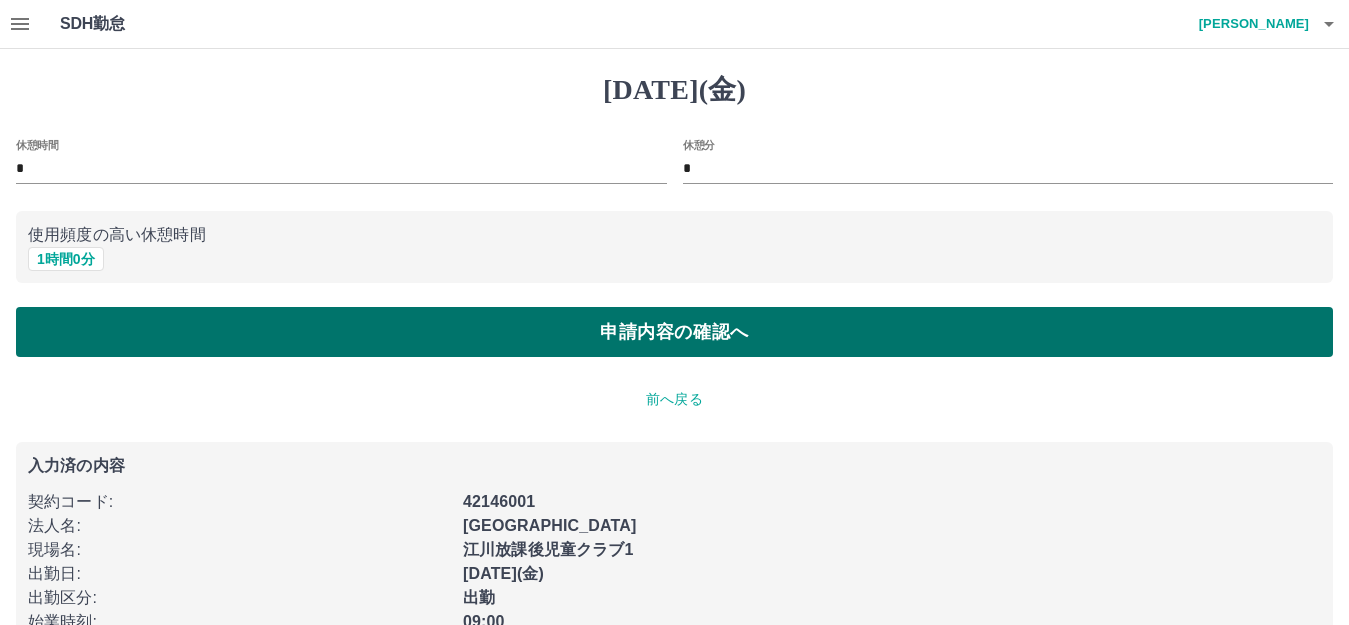 click on "申請内容の確認へ" at bounding box center [674, 332] 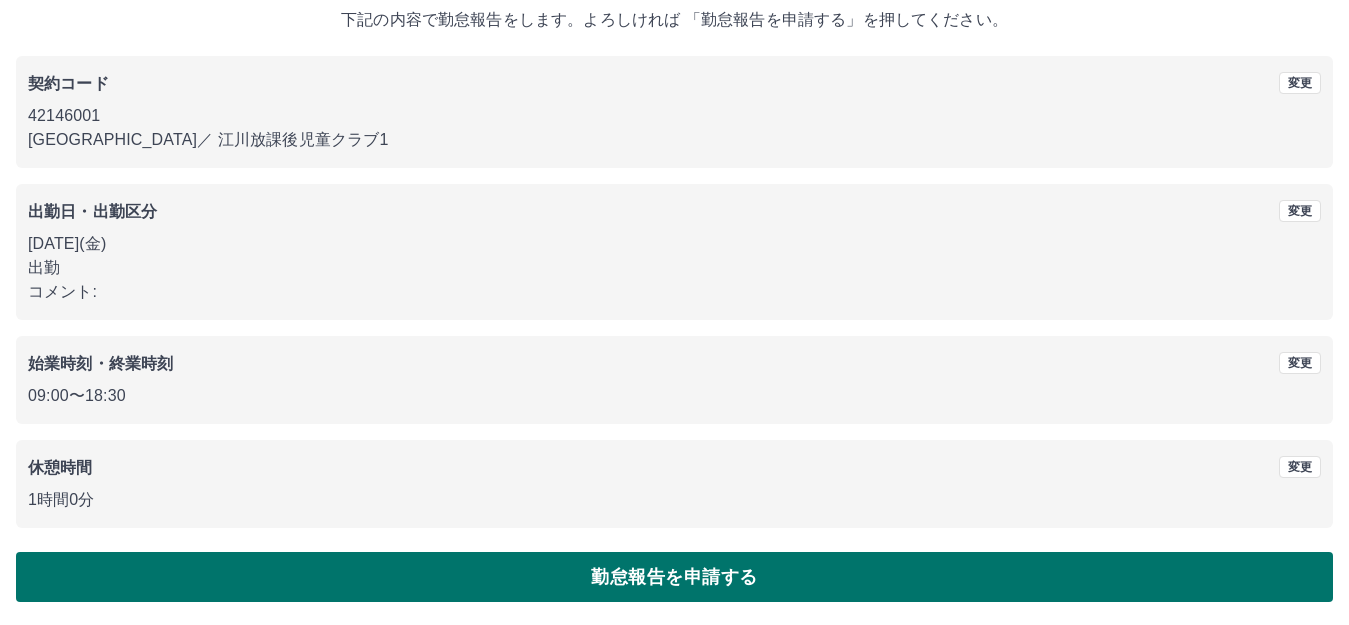 scroll, scrollTop: 124, scrollLeft: 0, axis: vertical 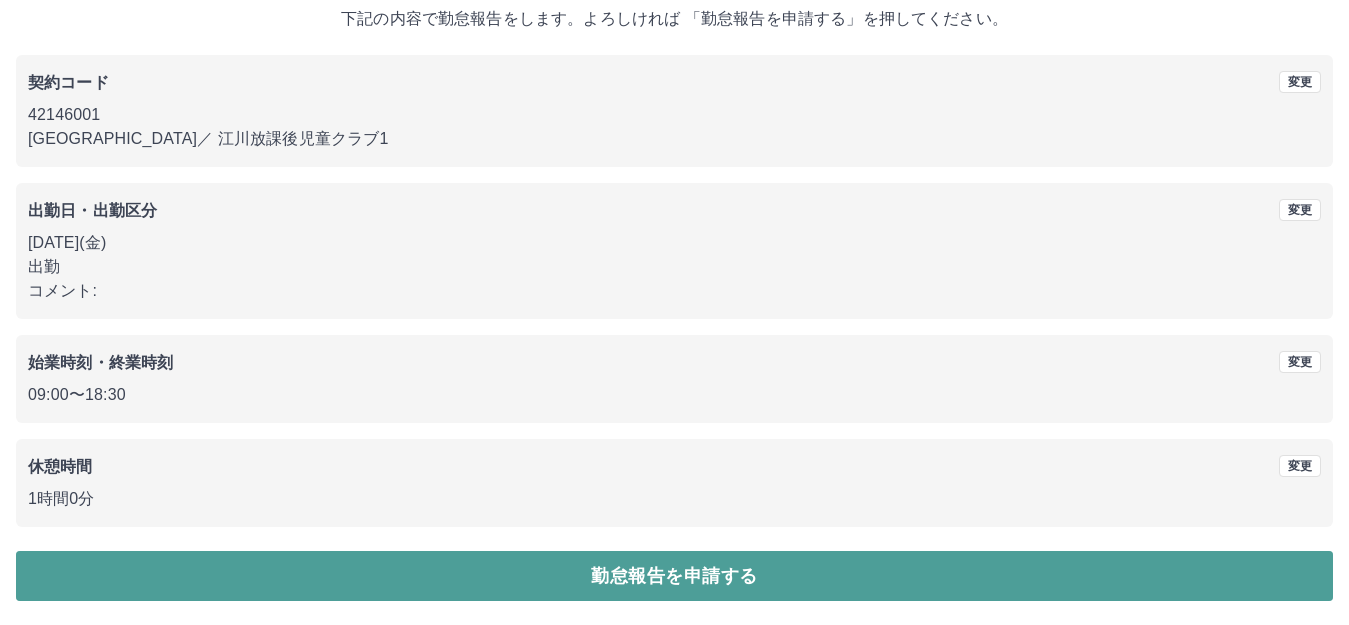 click on "勤怠報告を申請する" at bounding box center [674, 576] 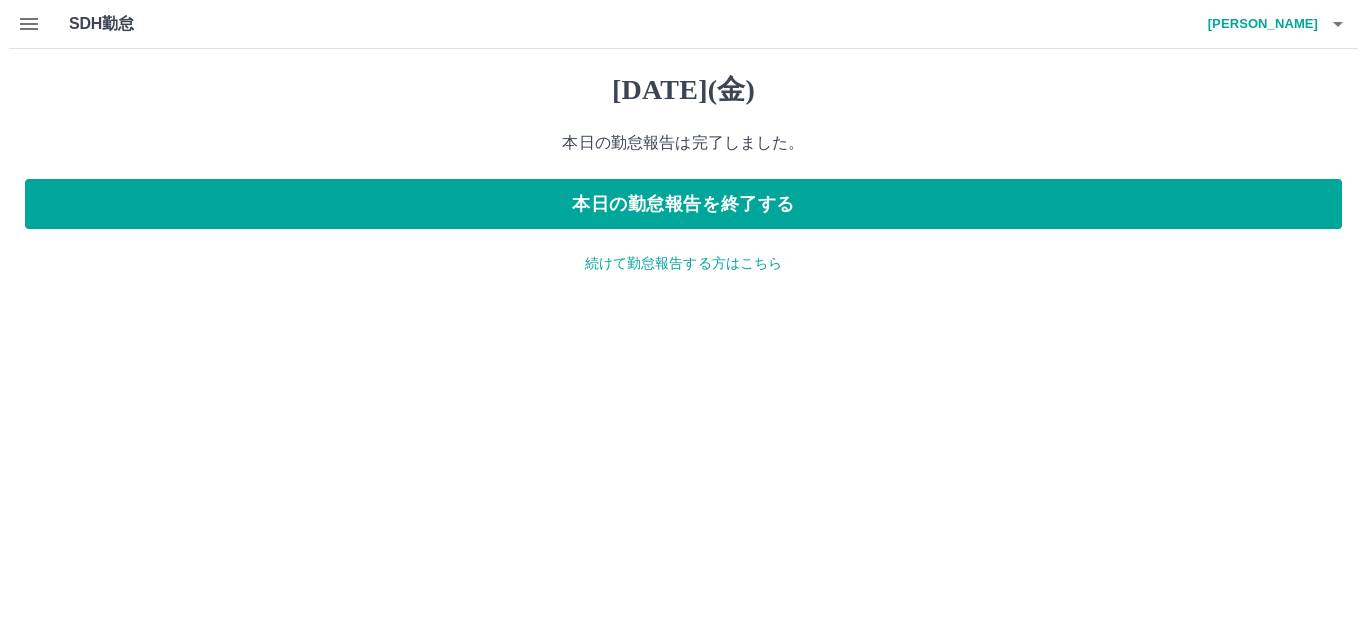 scroll, scrollTop: 0, scrollLeft: 0, axis: both 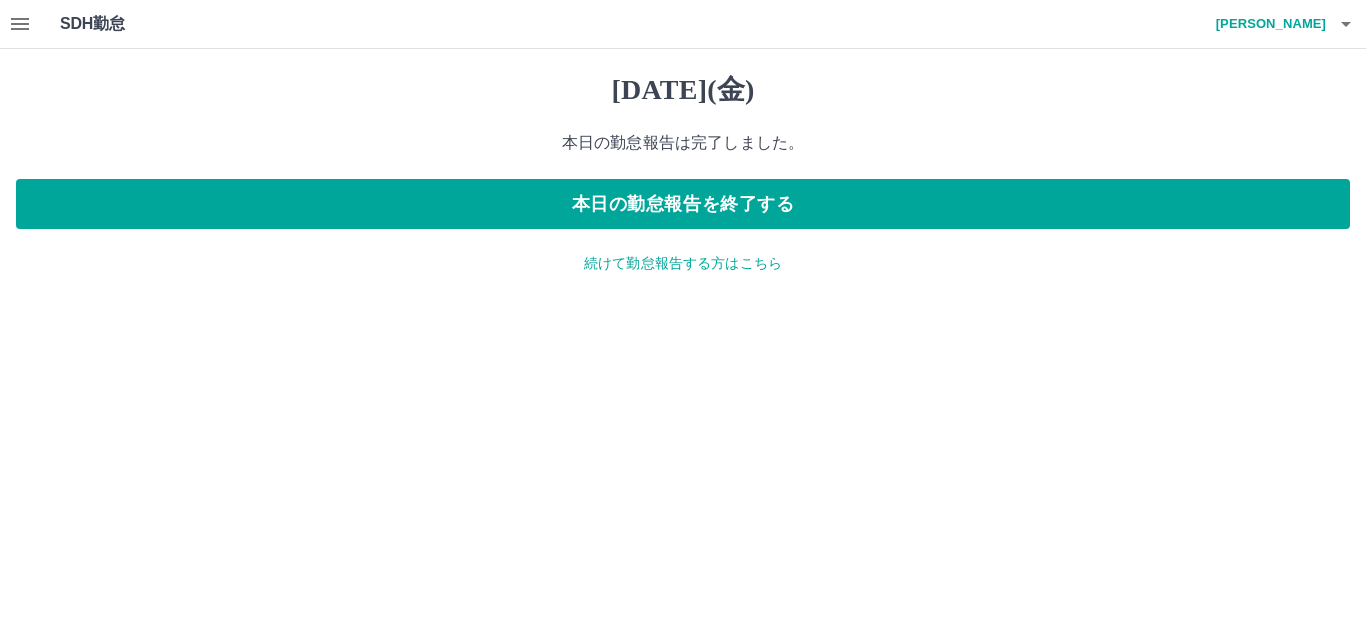 click at bounding box center [1346, 24] 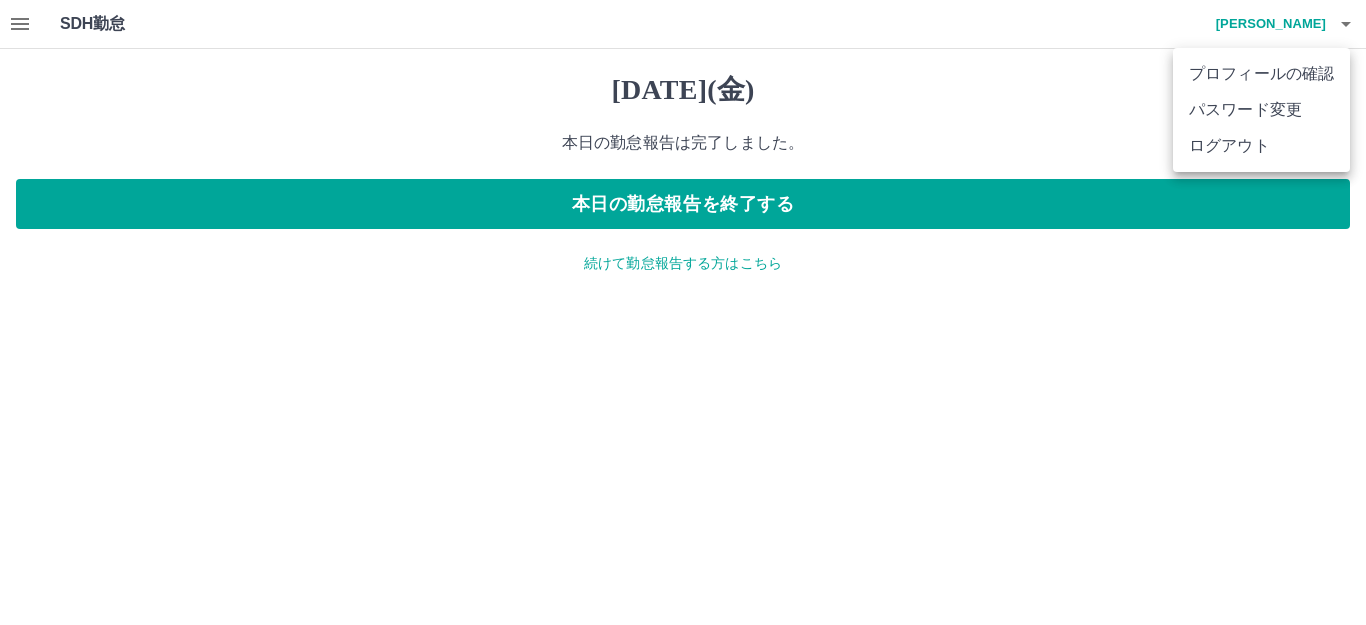 click on "ログアウト" at bounding box center (1261, 146) 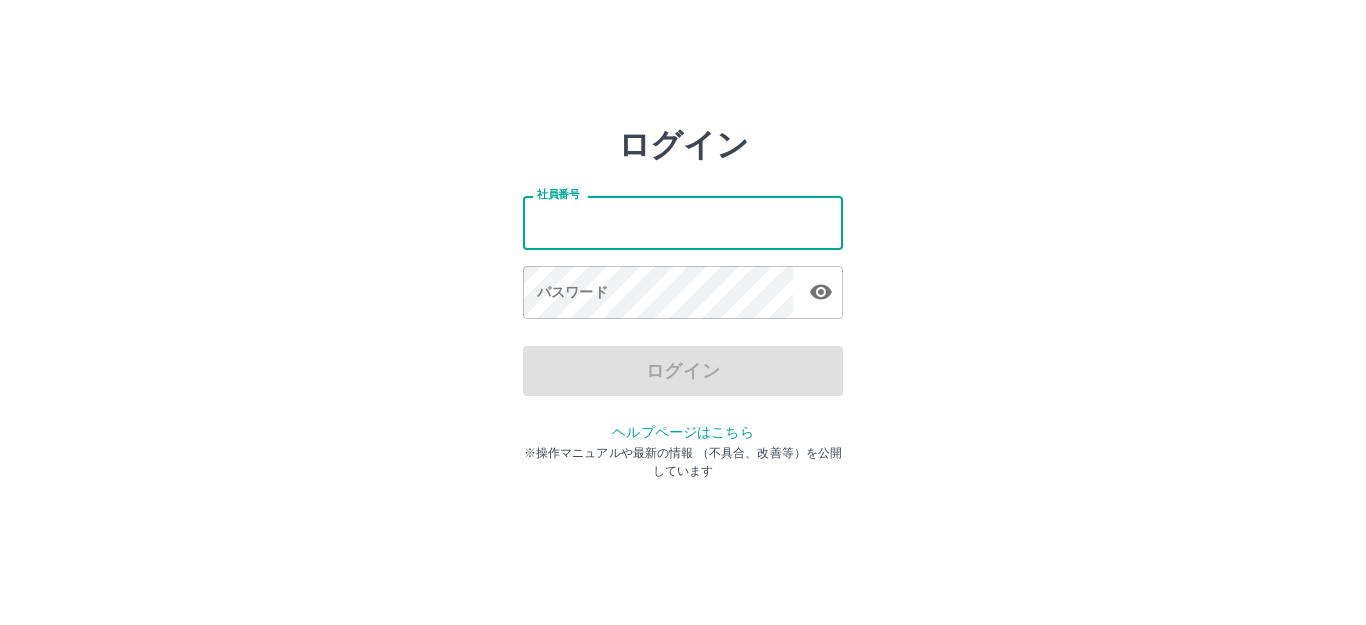 scroll, scrollTop: 0, scrollLeft: 0, axis: both 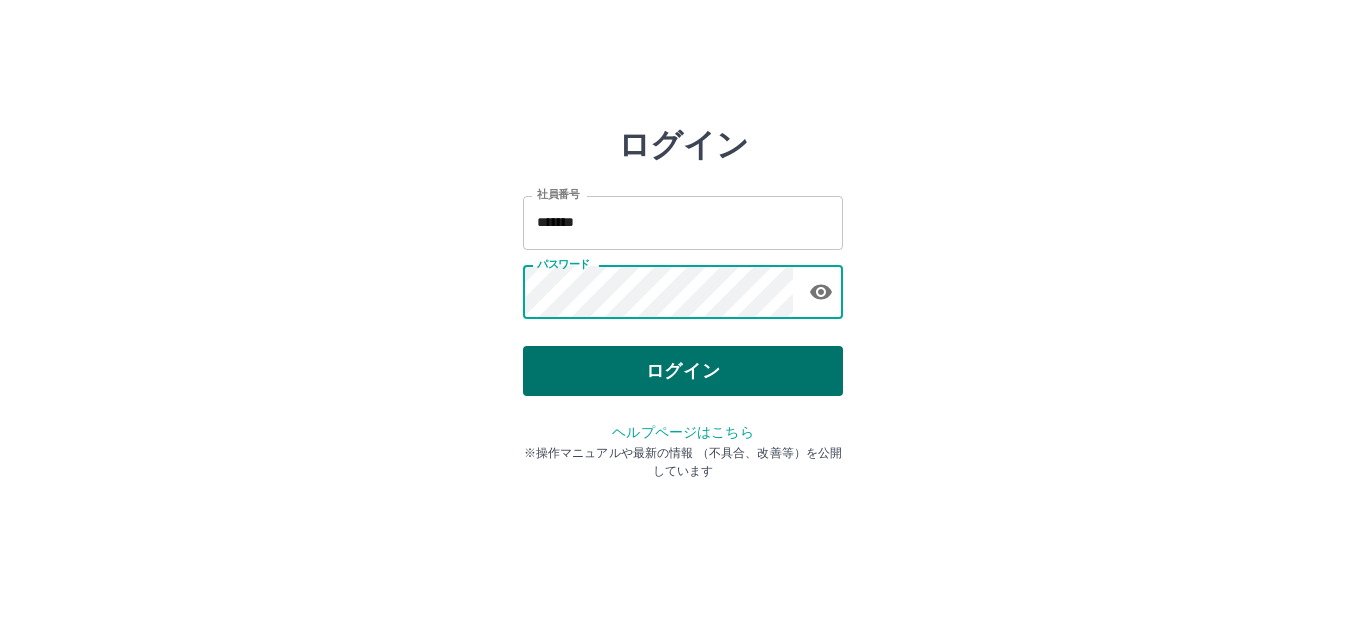 click on "ログイン" at bounding box center [683, 371] 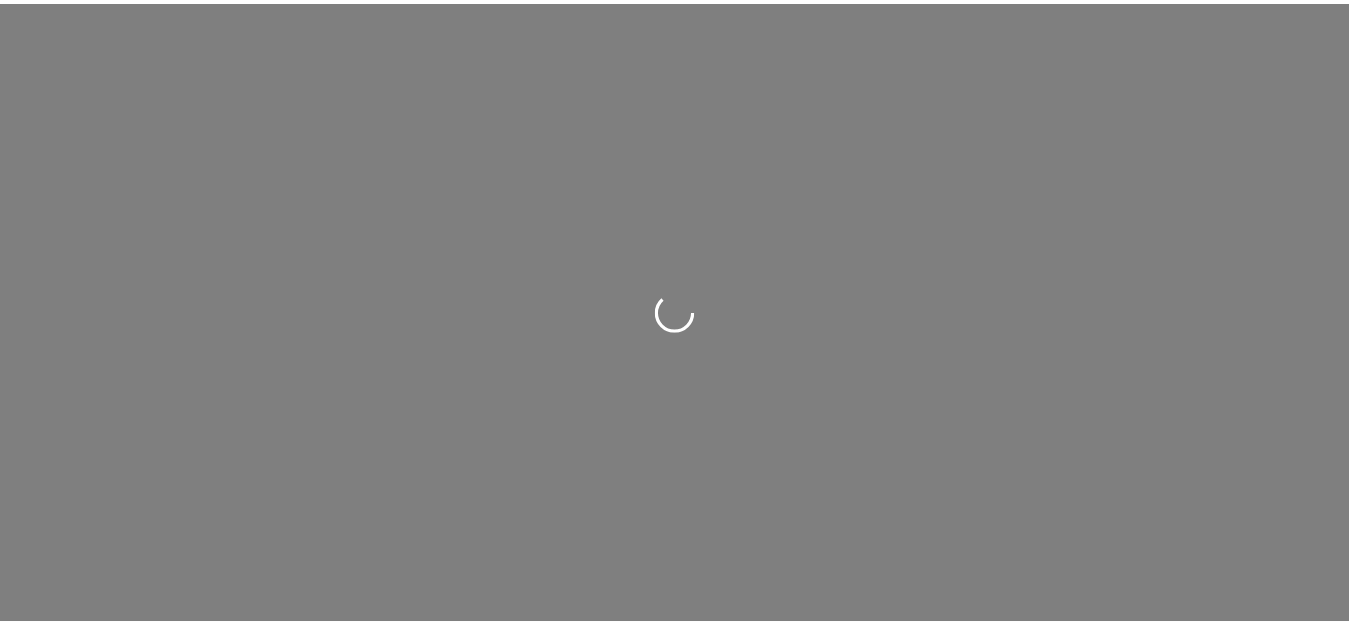 scroll, scrollTop: 0, scrollLeft: 0, axis: both 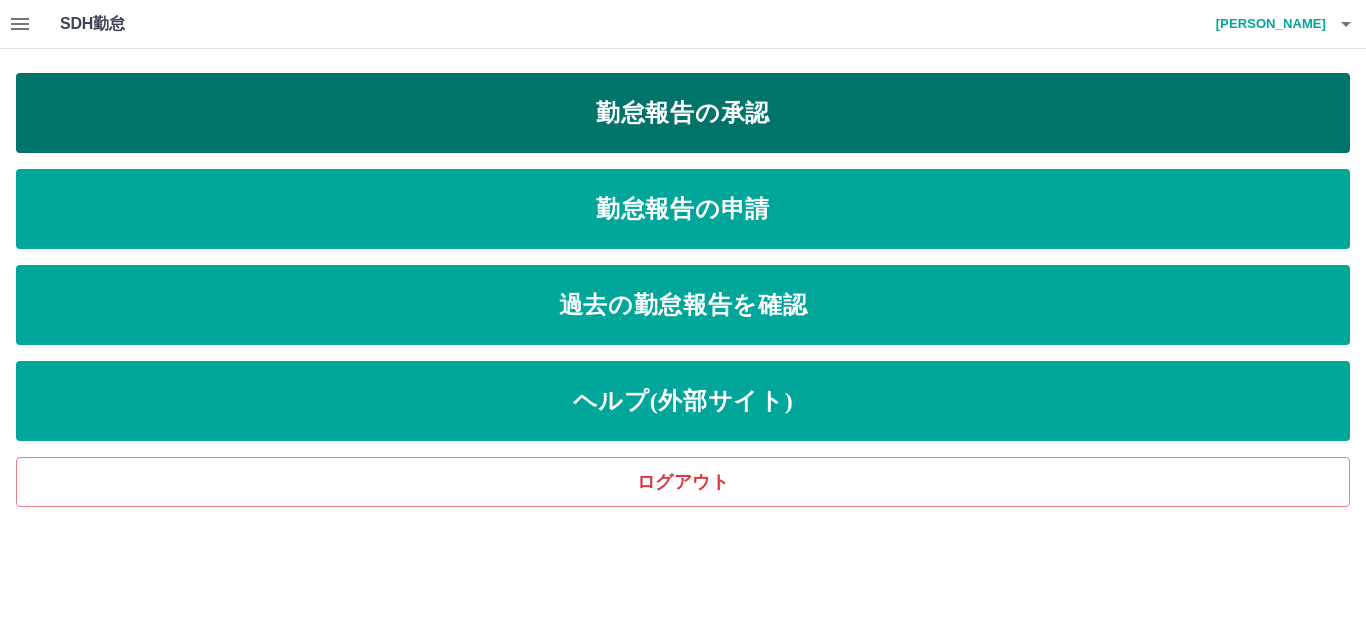click on "勤怠報告の承認" at bounding box center [683, 113] 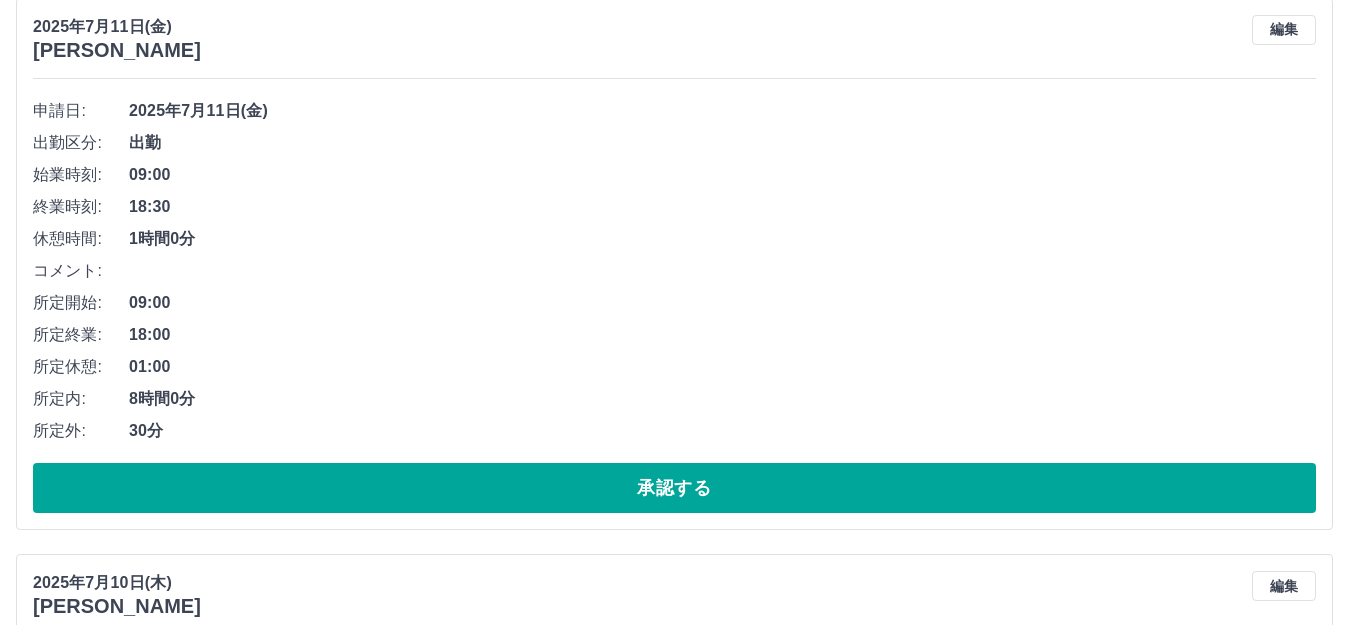 scroll, scrollTop: 400, scrollLeft: 0, axis: vertical 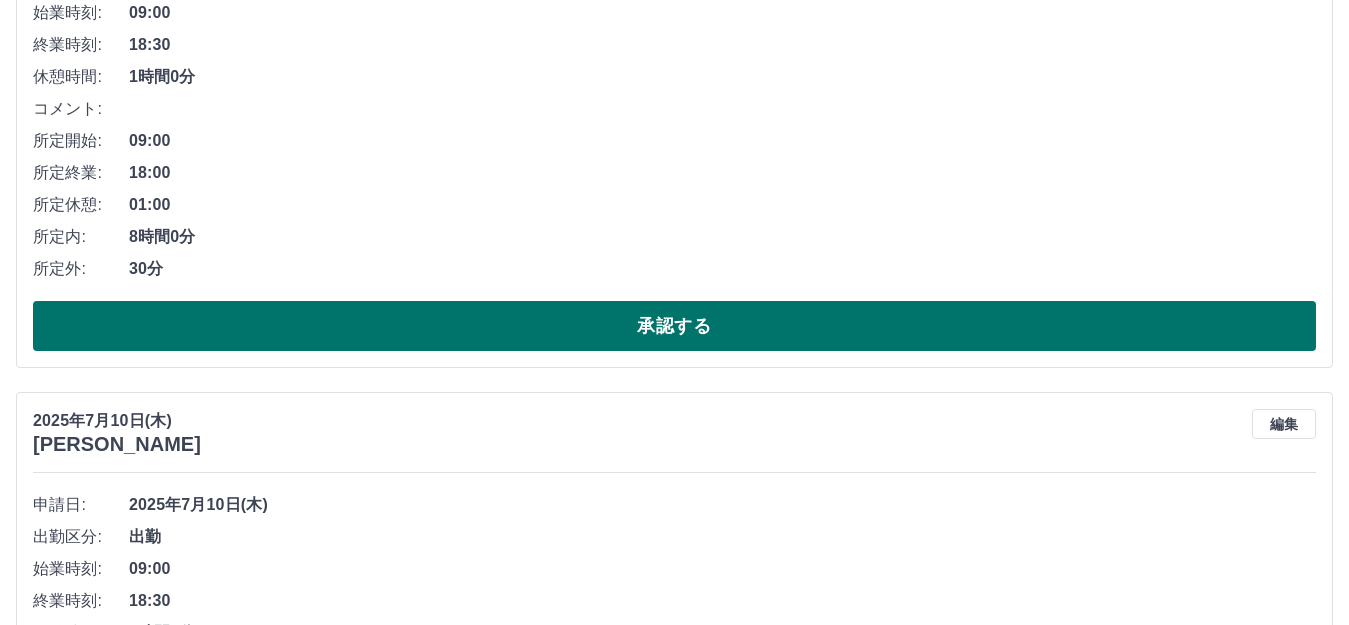 click on "承認する" at bounding box center (674, 326) 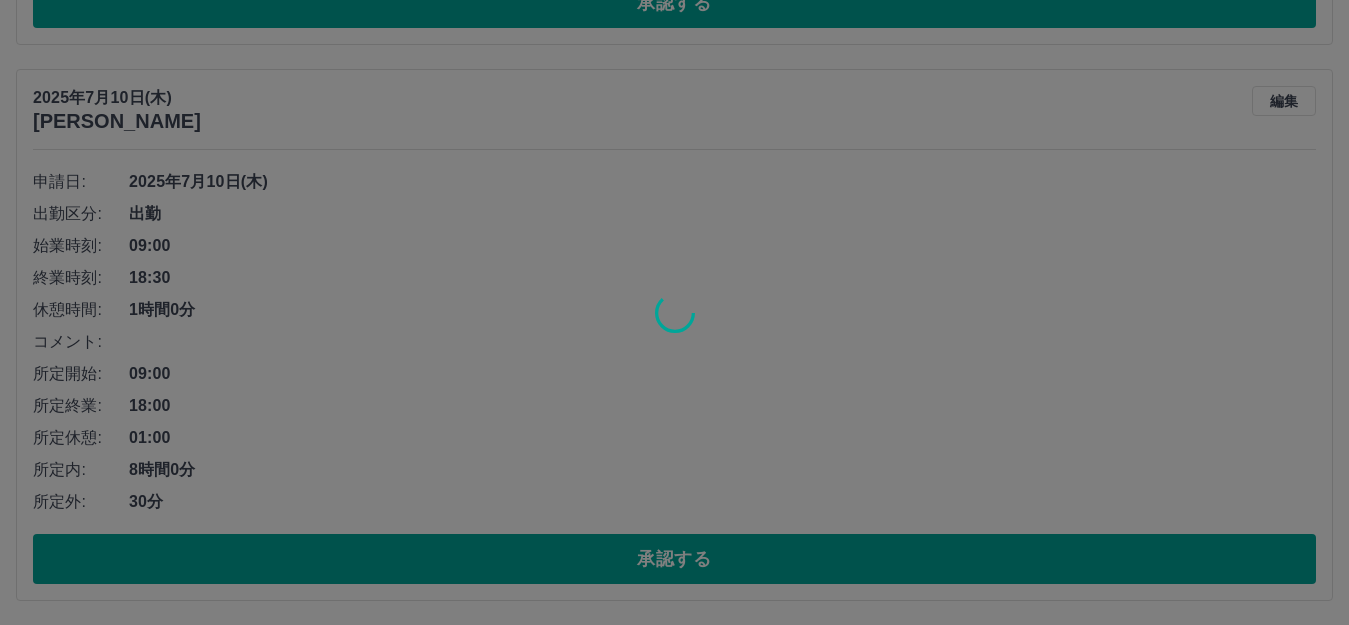 scroll, scrollTop: 169, scrollLeft: 0, axis: vertical 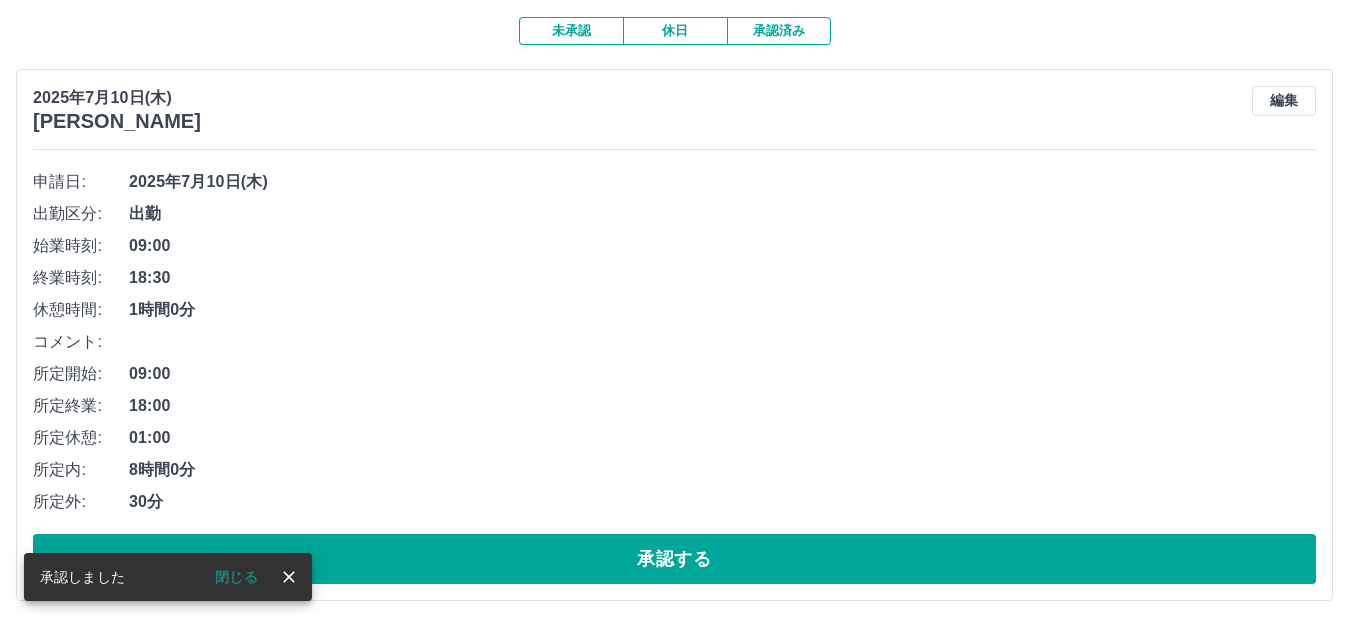 click on "承認する" at bounding box center (674, 559) 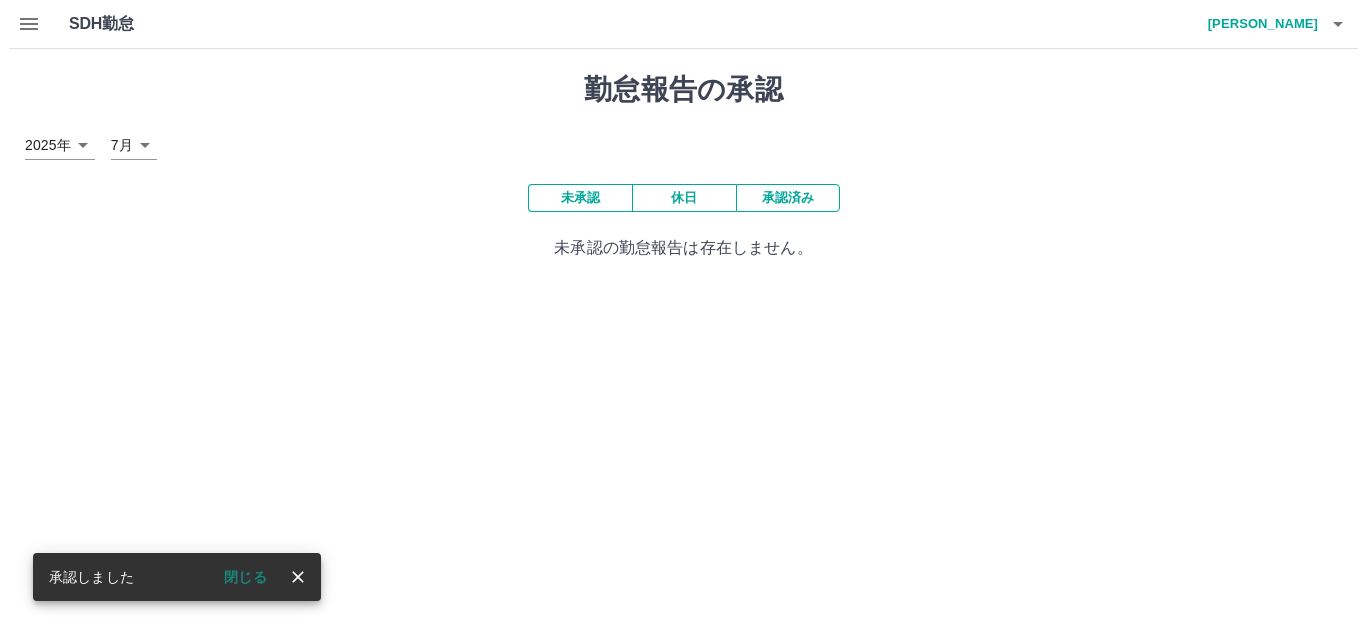 scroll, scrollTop: 0, scrollLeft: 0, axis: both 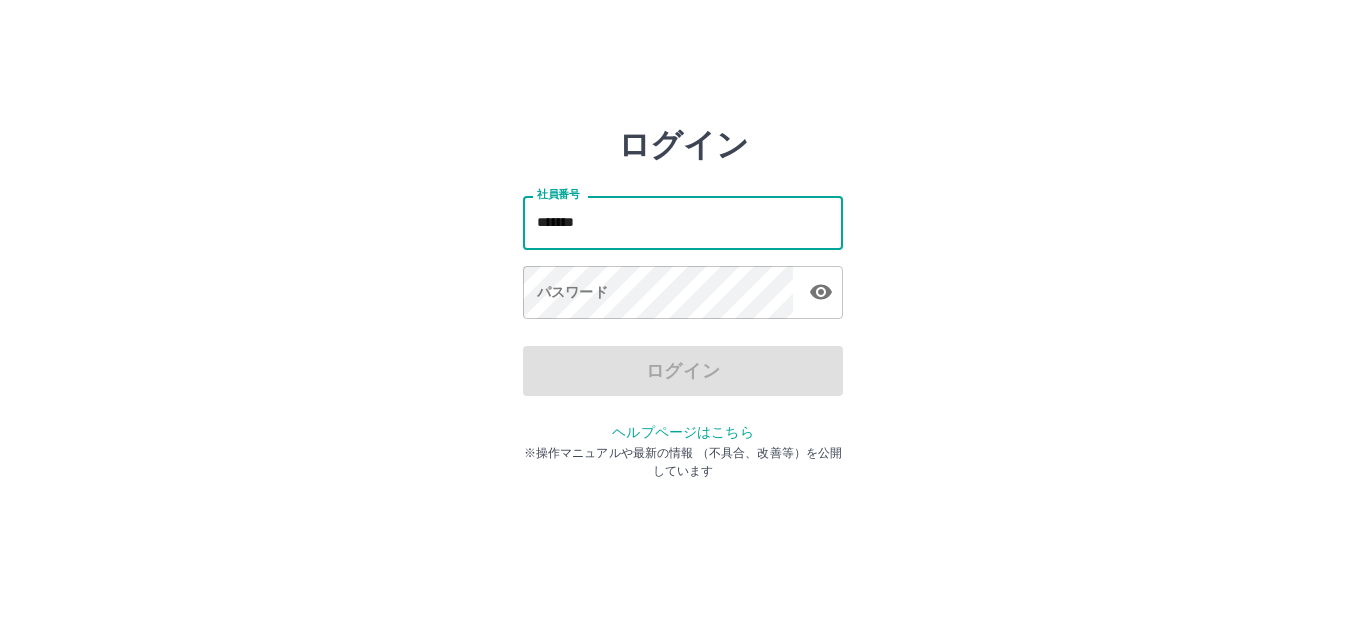 type on "*******" 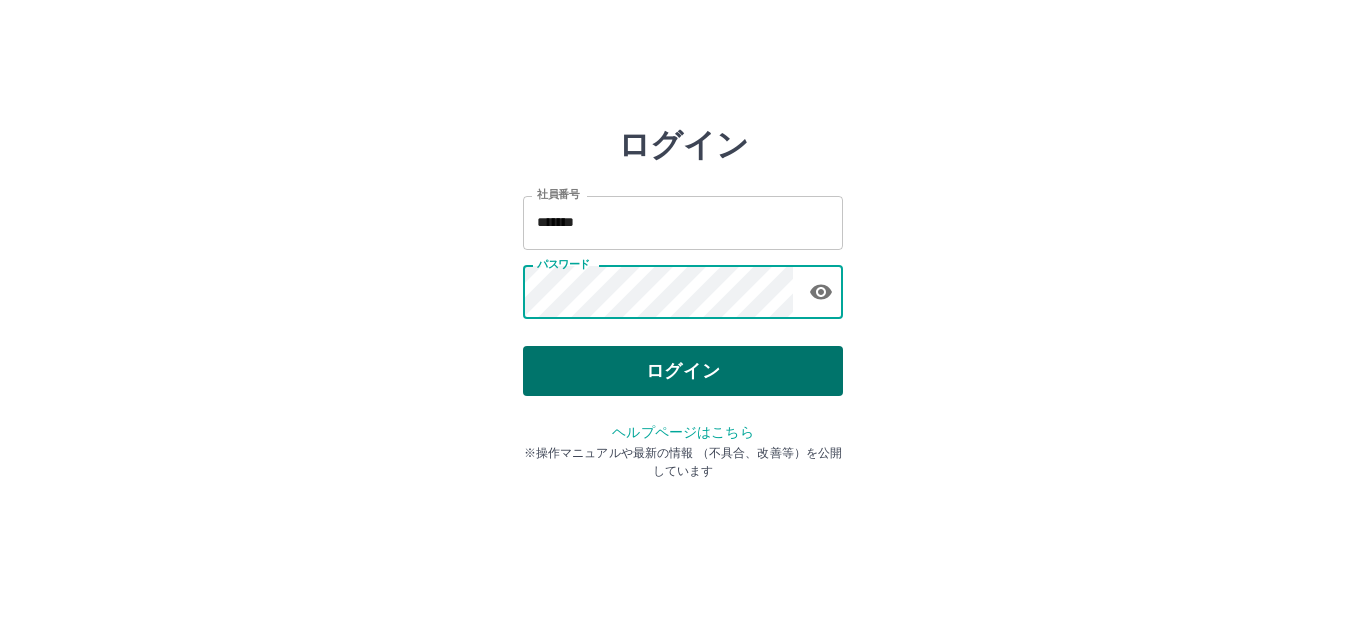 click on "ログイン" at bounding box center (683, 371) 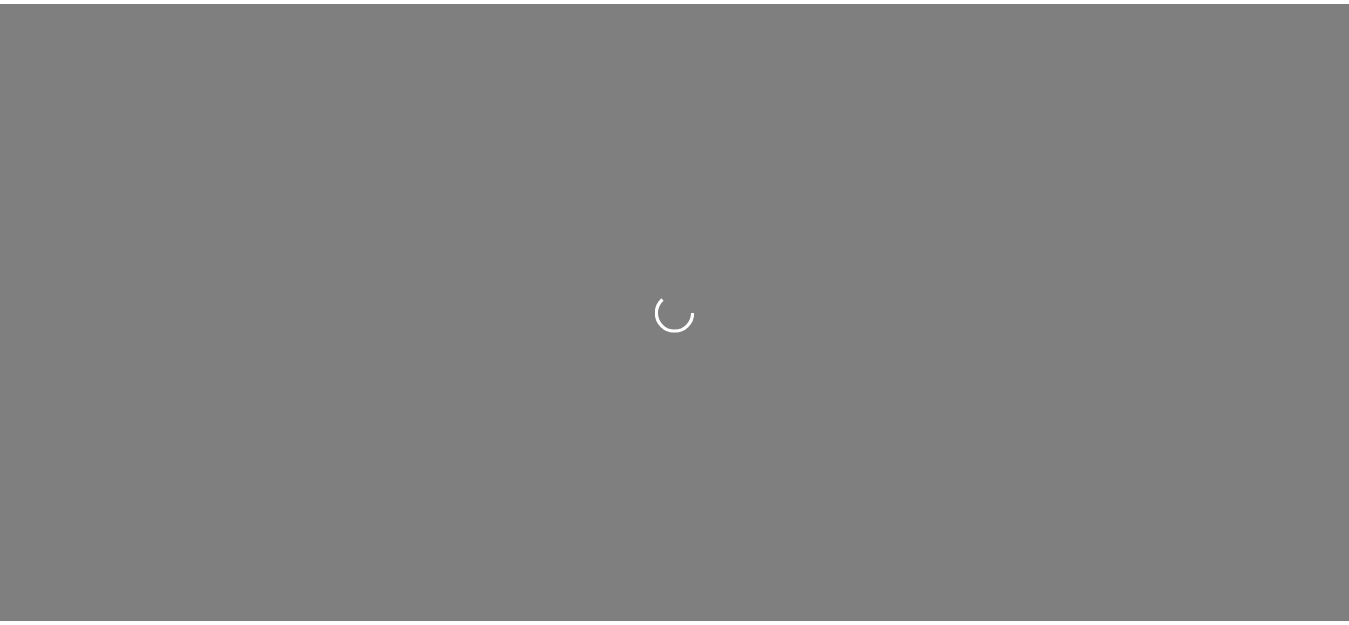 scroll, scrollTop: 0, scrollLeft: 0, axis: both 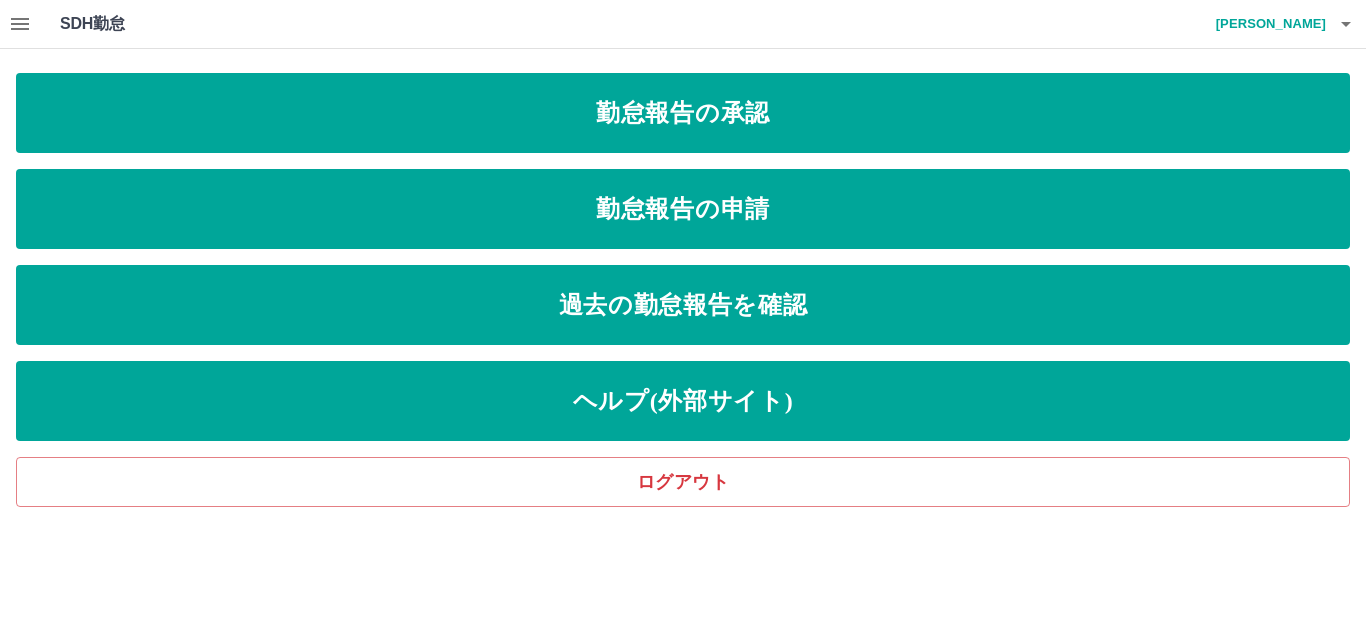 click 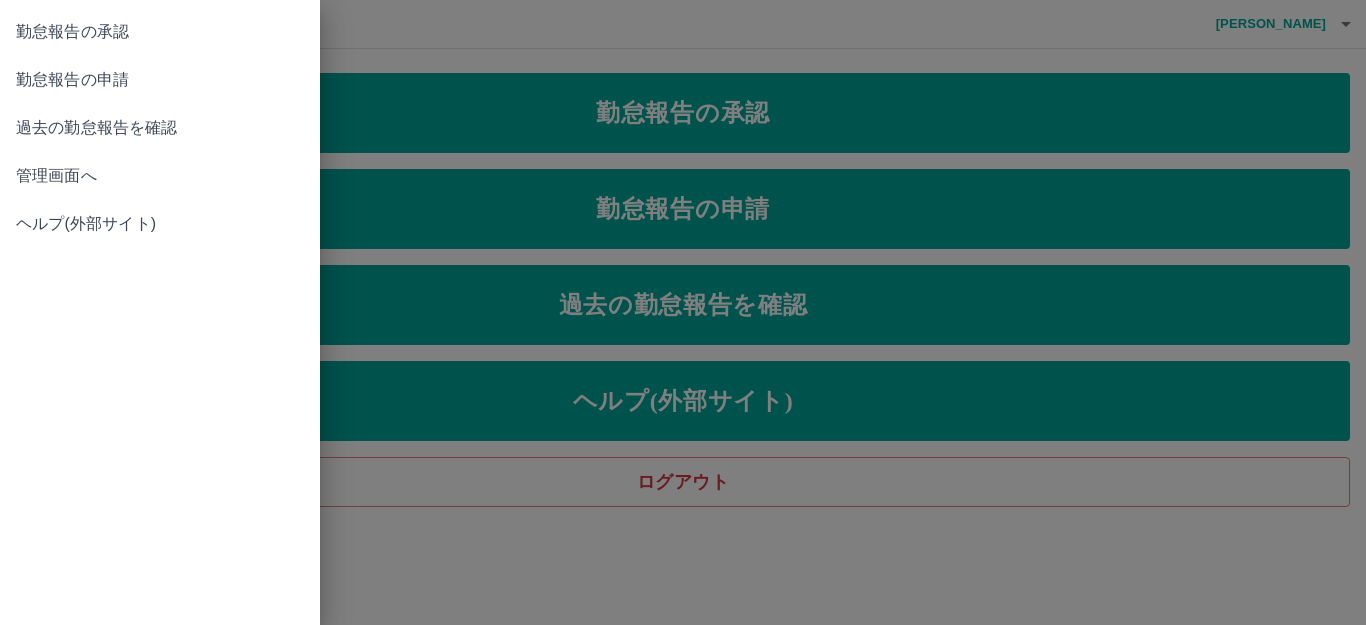 click on "勤怠報告の申請" at bounding box center [160, 80] 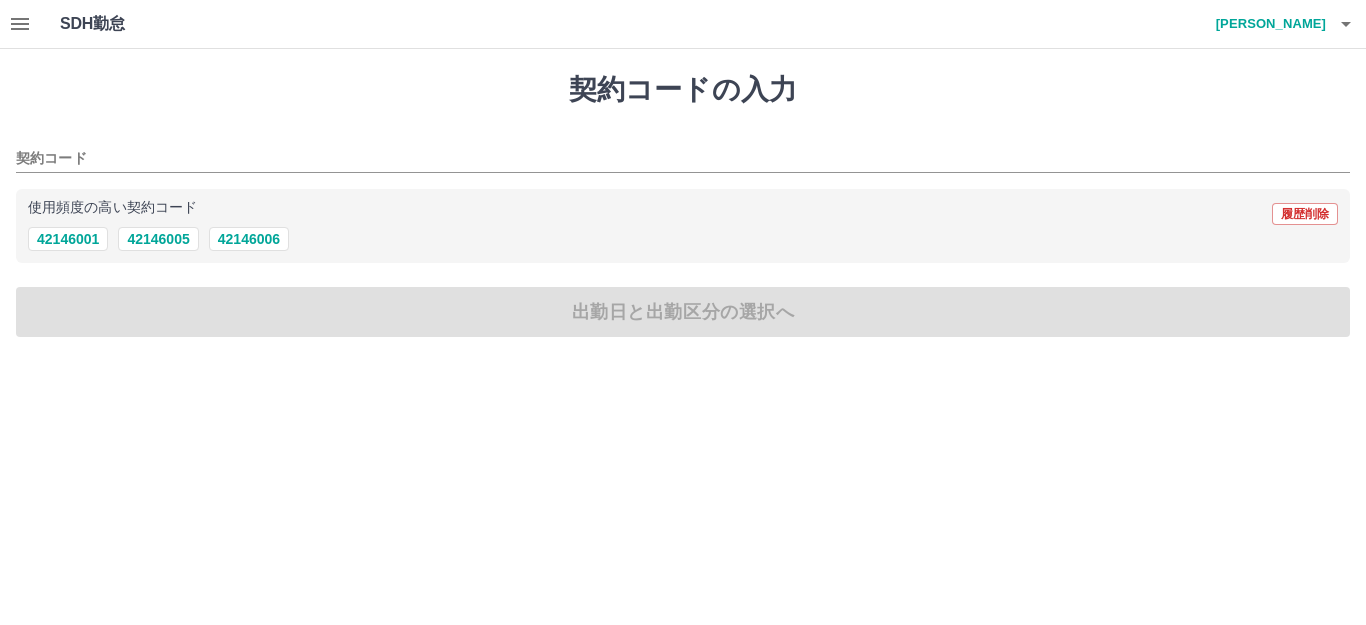 click 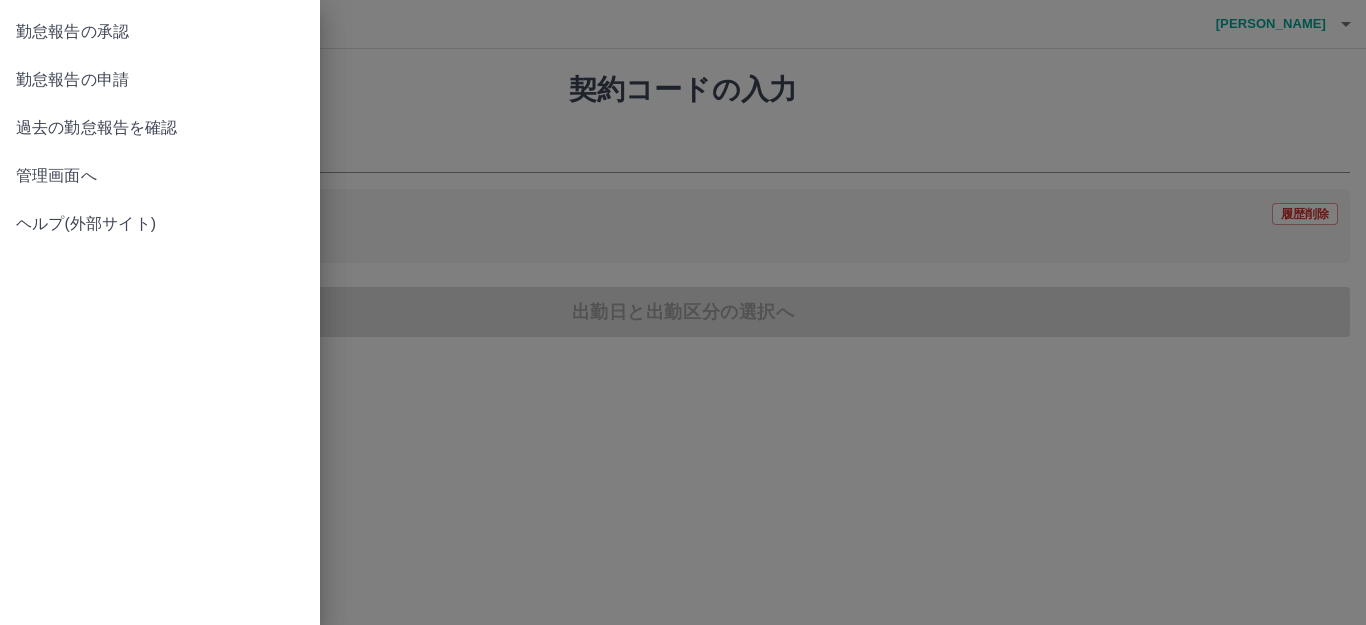 click on "過去の勤怠報告を確認" at bounding box center [160, 128] 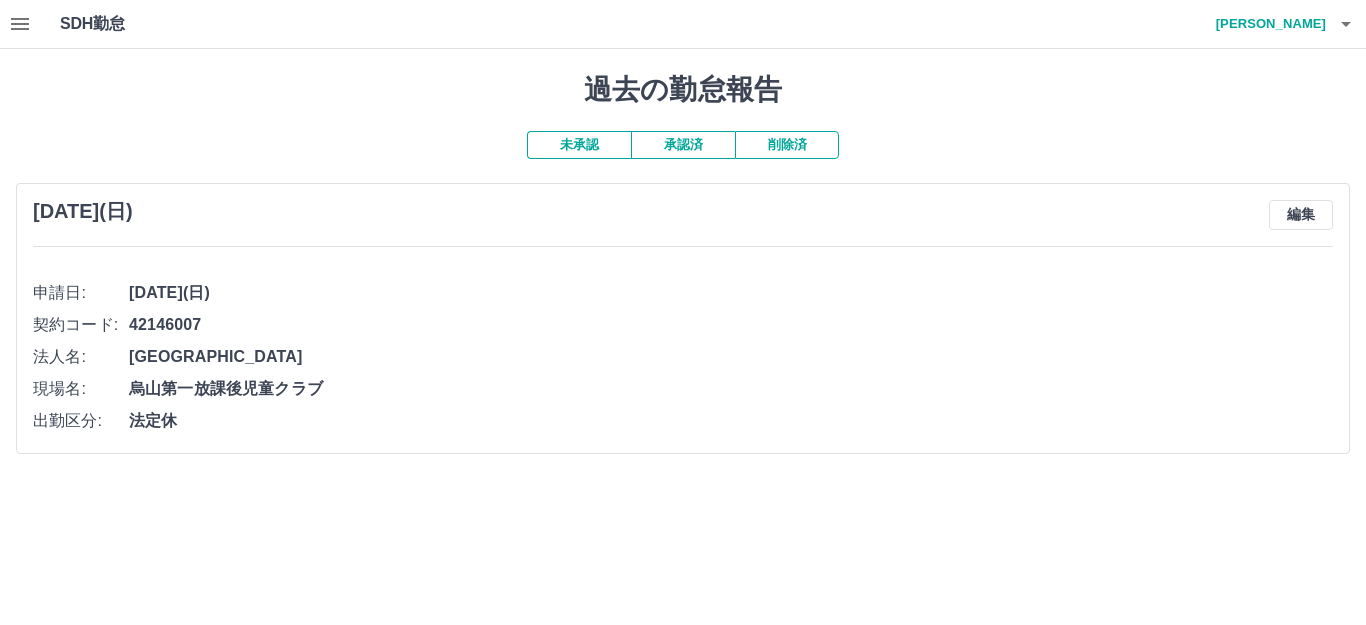 click on "承認済" at bounding box center [683, 145] 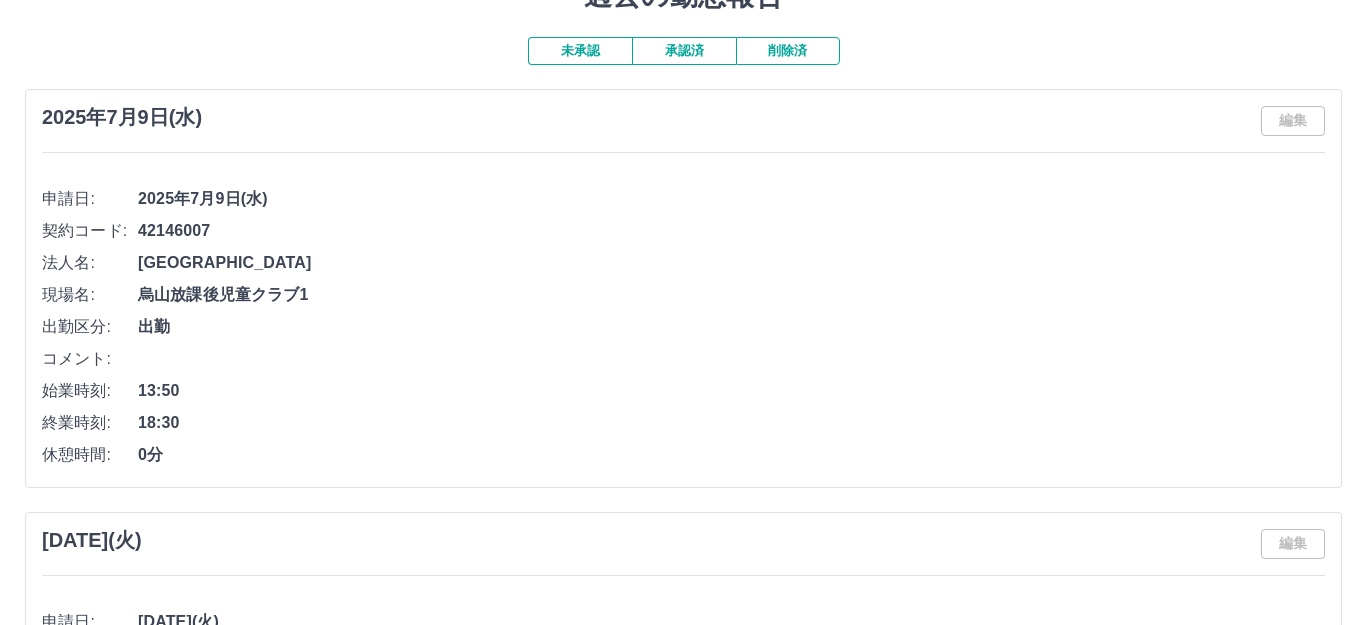 scroll, scrollTop: 0, scrollLeft: 0, axis: both 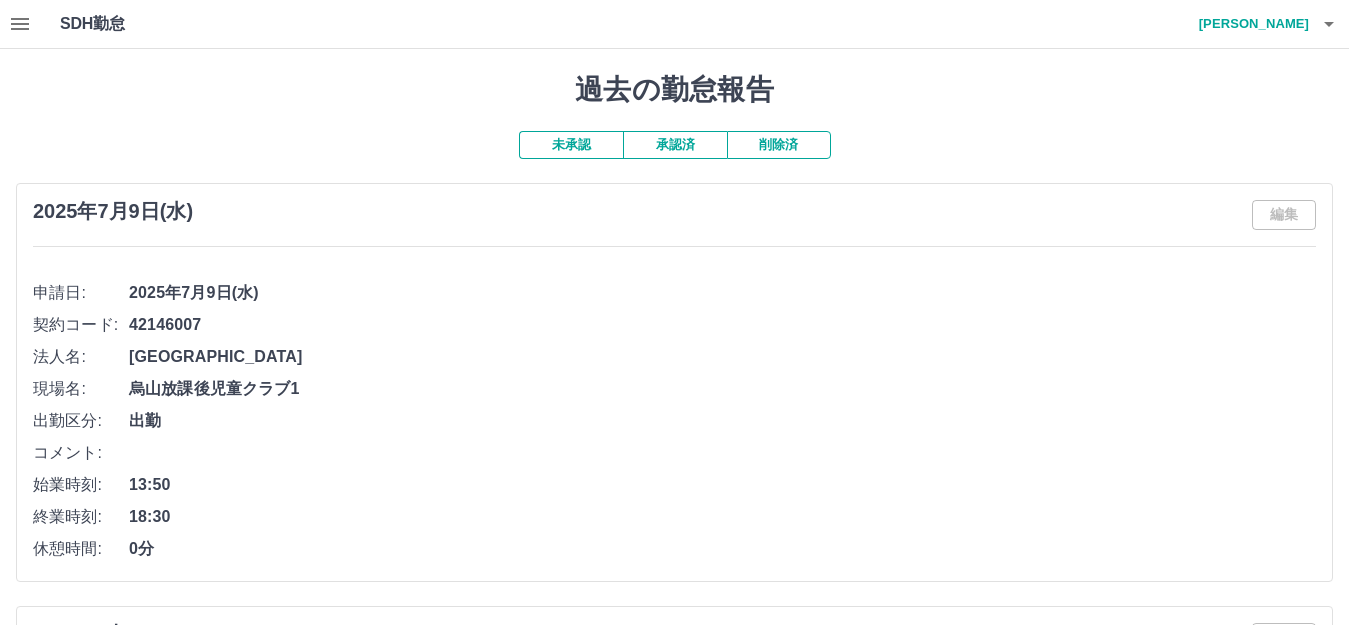 click 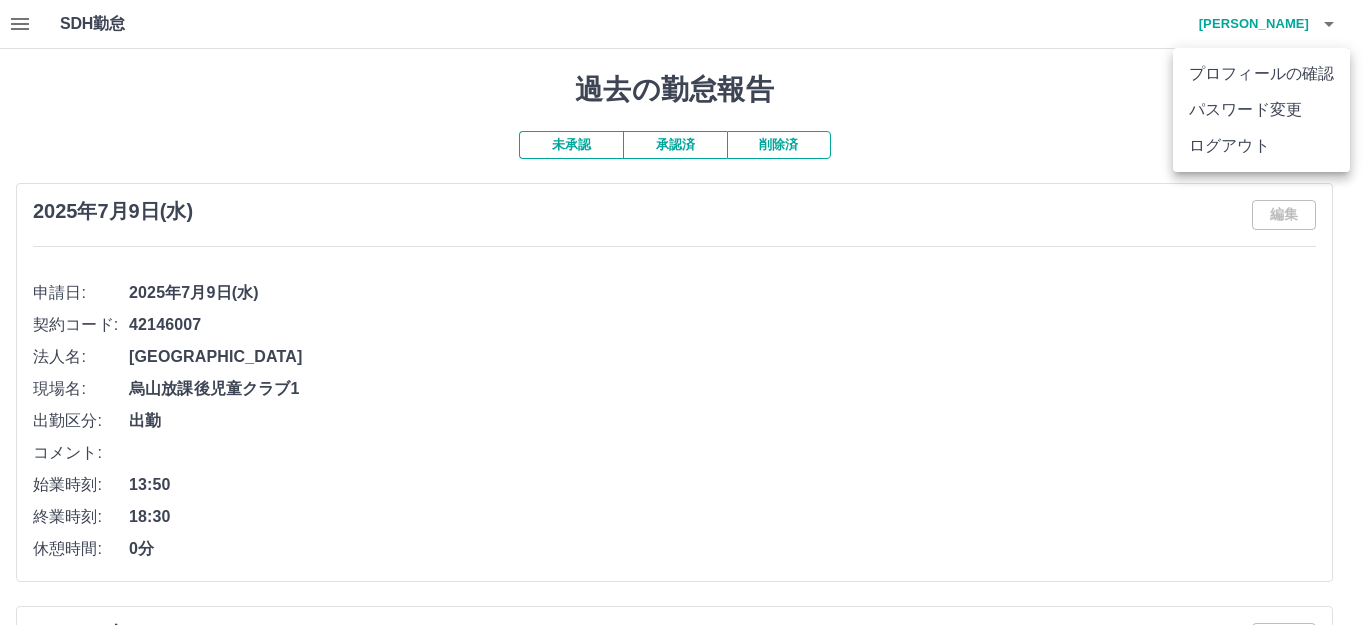 click on "ログアウト" at bounding box center [1261, 146] 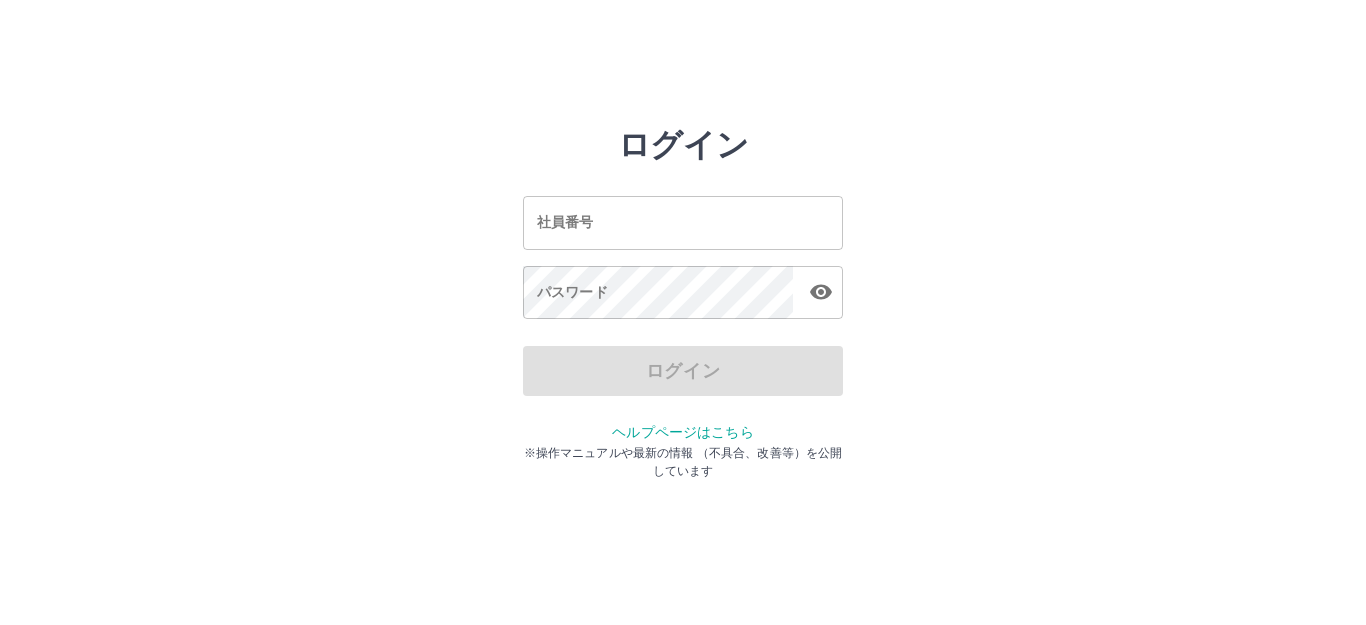 scroll, scrollTop: 0, scrollLeft: 0, axis: both 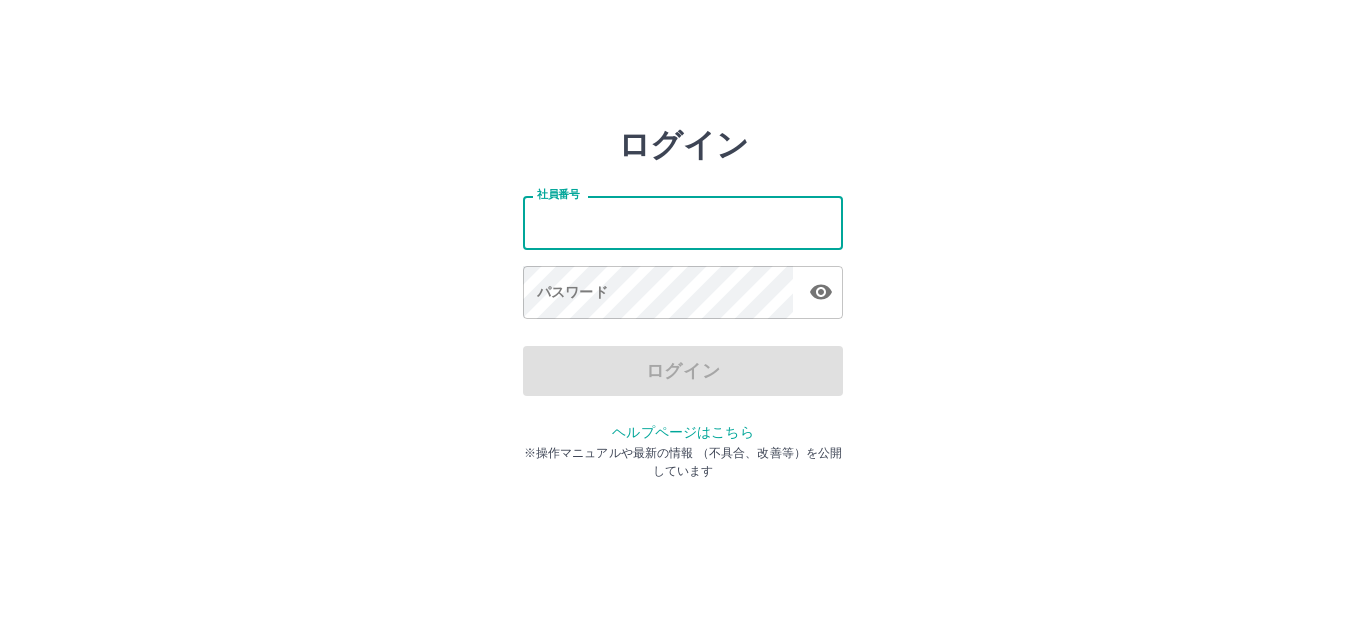 type on "*******" 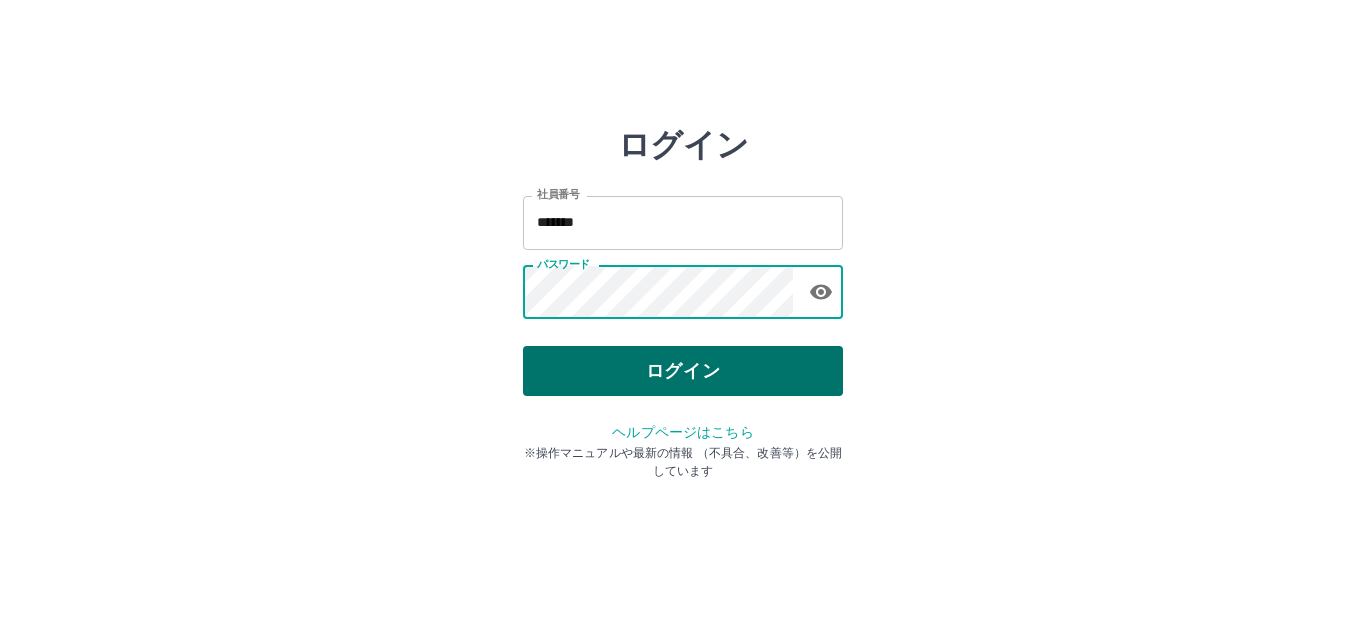 click on "ログイン" at bounding box center [683, 371] 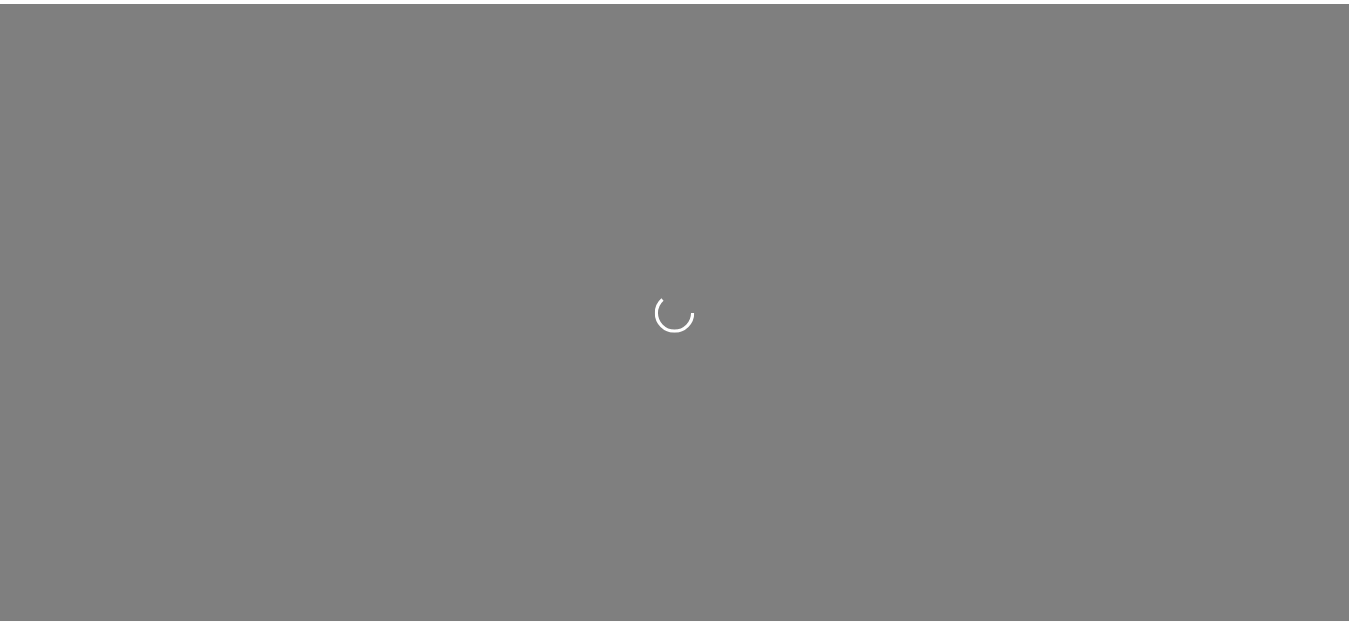 scroll, scrollTop: 0, scrollLeft: 0, axis: both 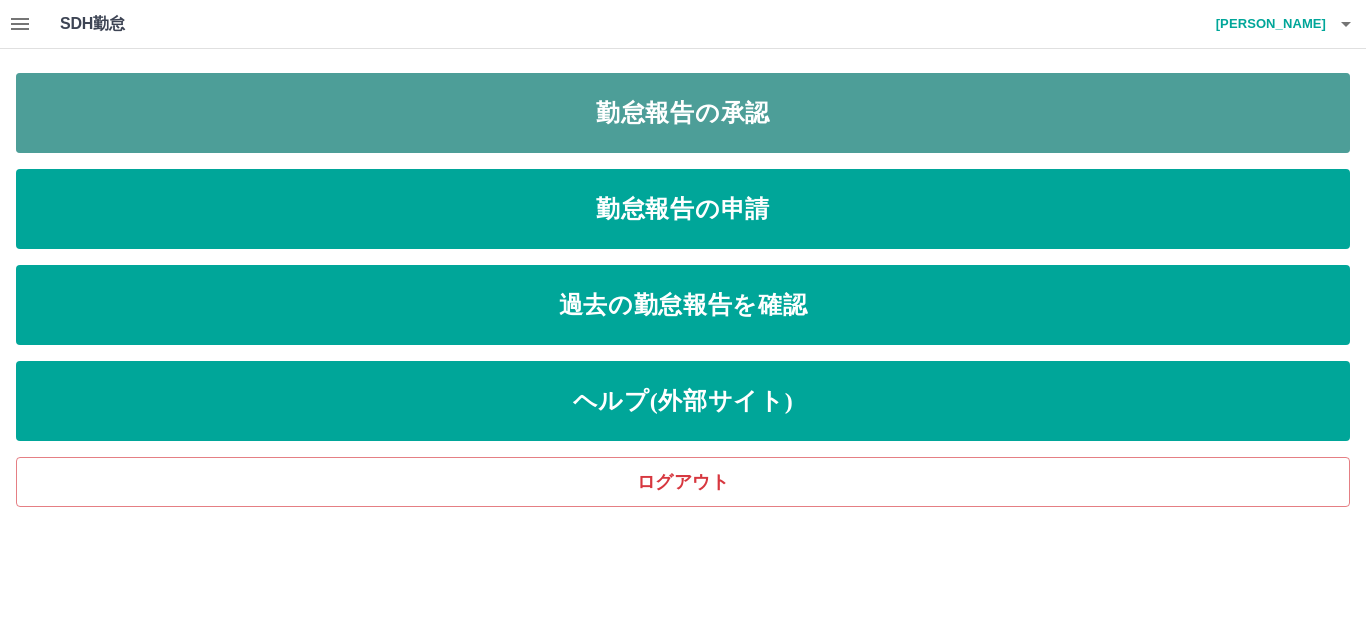 click on "勤怠報告の承認" at bounding box center (683, 113) 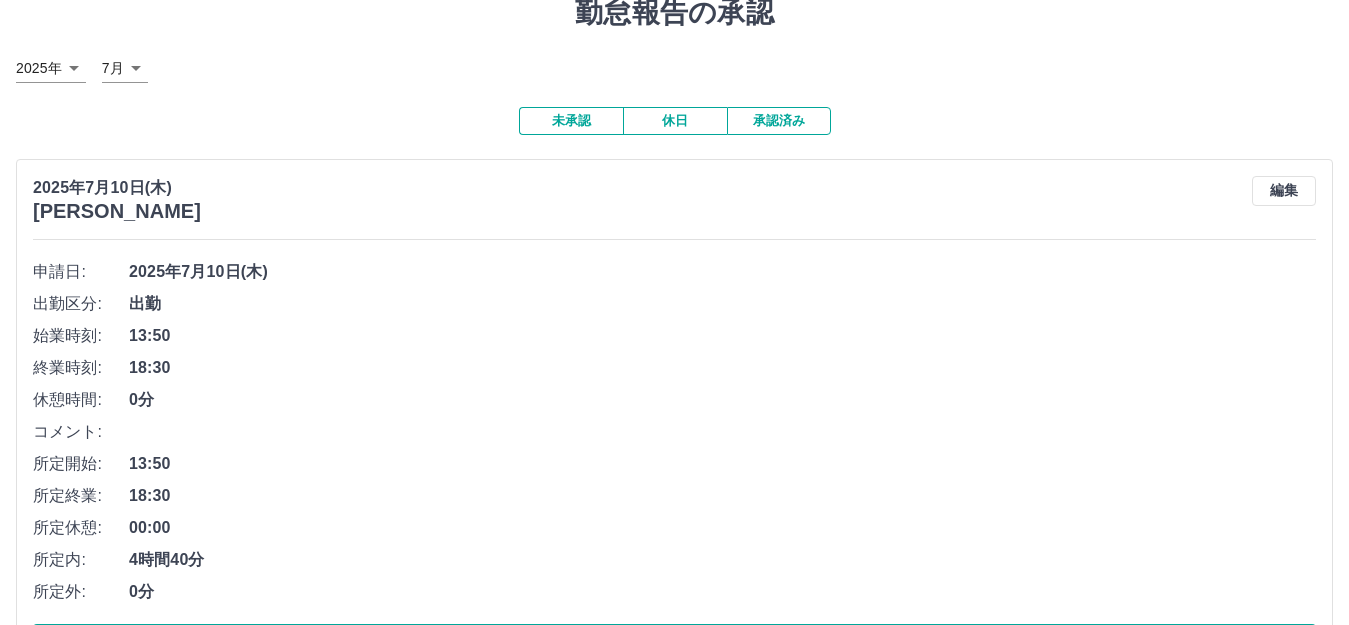 scroll, scrollTop: 0, scrollLeft: 0, axis: both 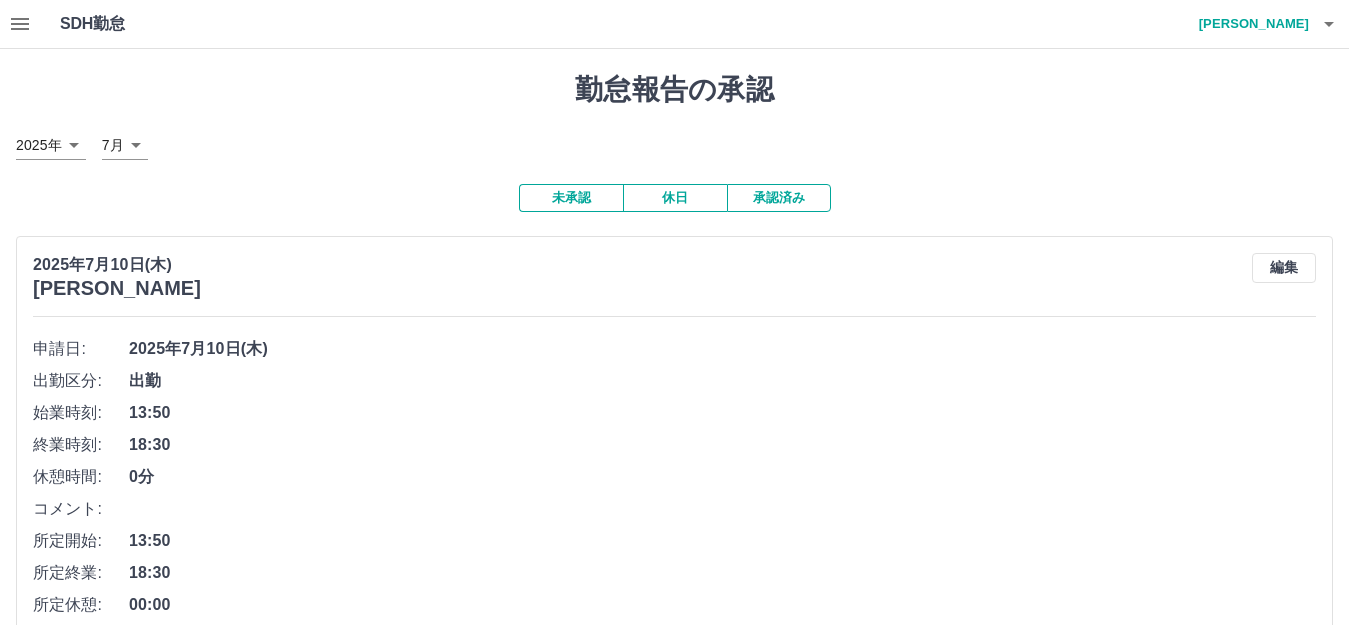click on "[DATE] [PERSON_NAME] 編集 申請日: [DATE] 出勤区分: 出勤 始業時刻: 13:50 終業時刻: 18:30 休憩時間: 0分 コメント: 所定開始: 13:50 所定終業: 18:30 所定休憩: 00:00 所定内: 4時間40分 所定外: 0分 承認する" at bounding box center [674, 502] 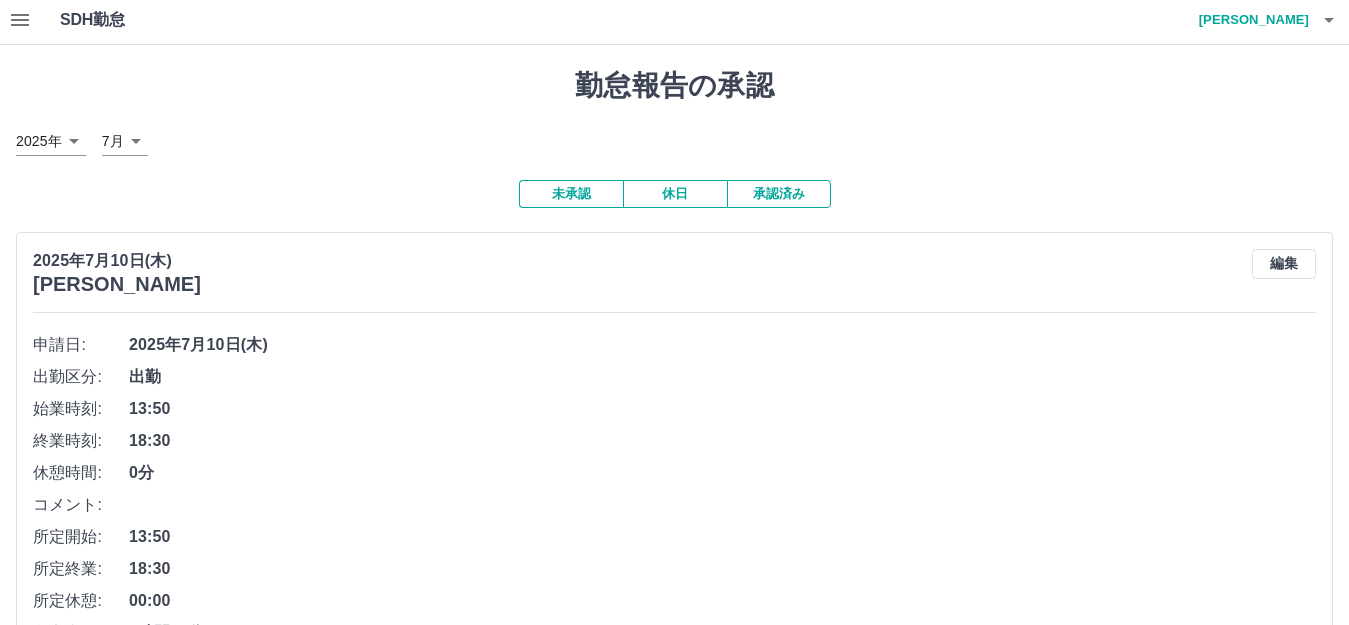 scroll, scrollTop: 0, scrollLeft: 0, axis: both 